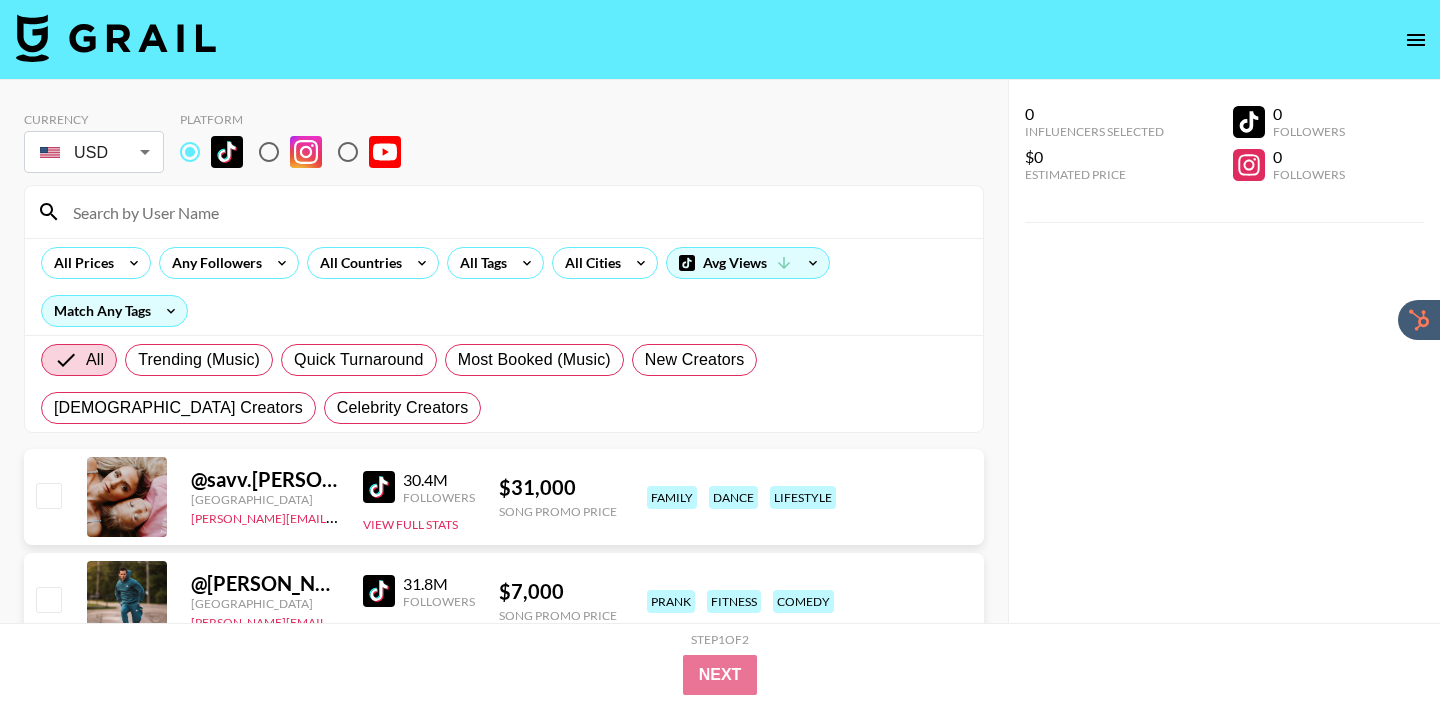 scroll, scrollTop: 0, scrollLeft: 0, axis: both 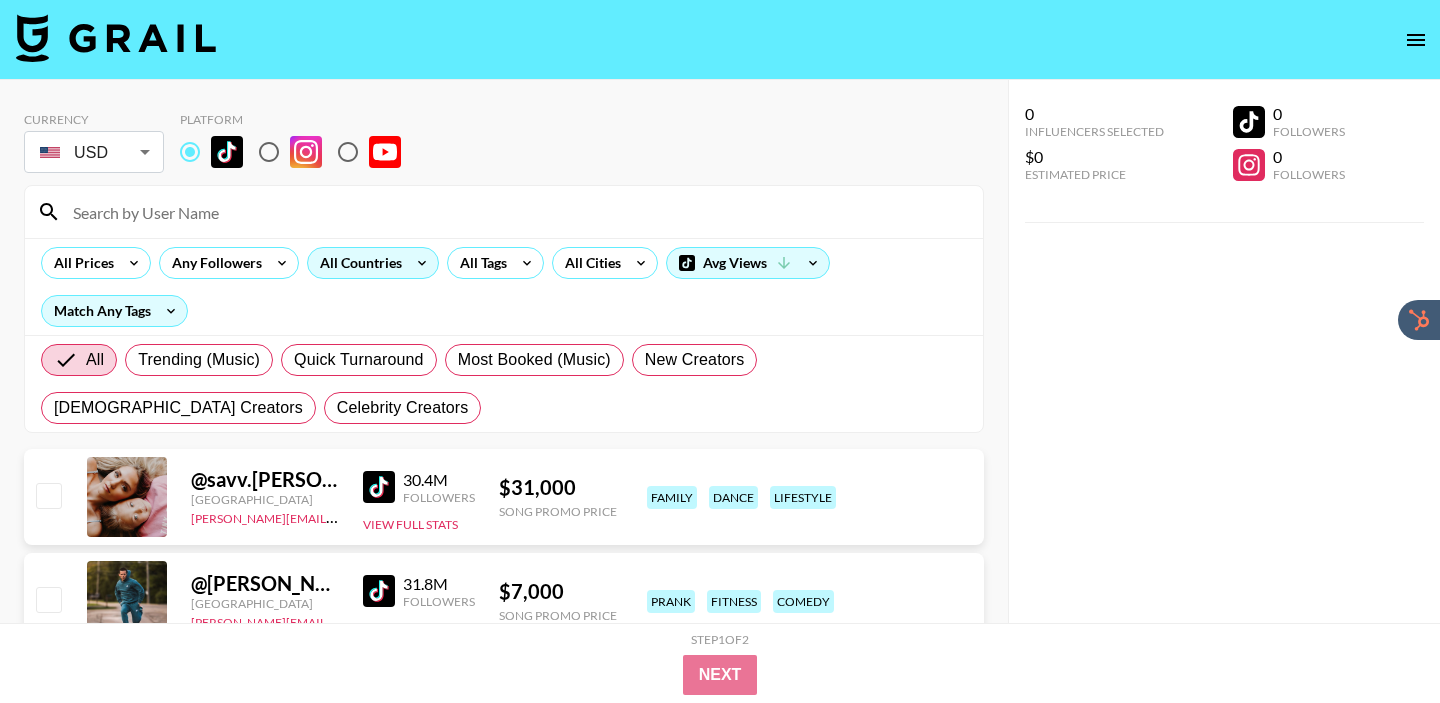 click on "All Countries" at bounding box center [357, 263] 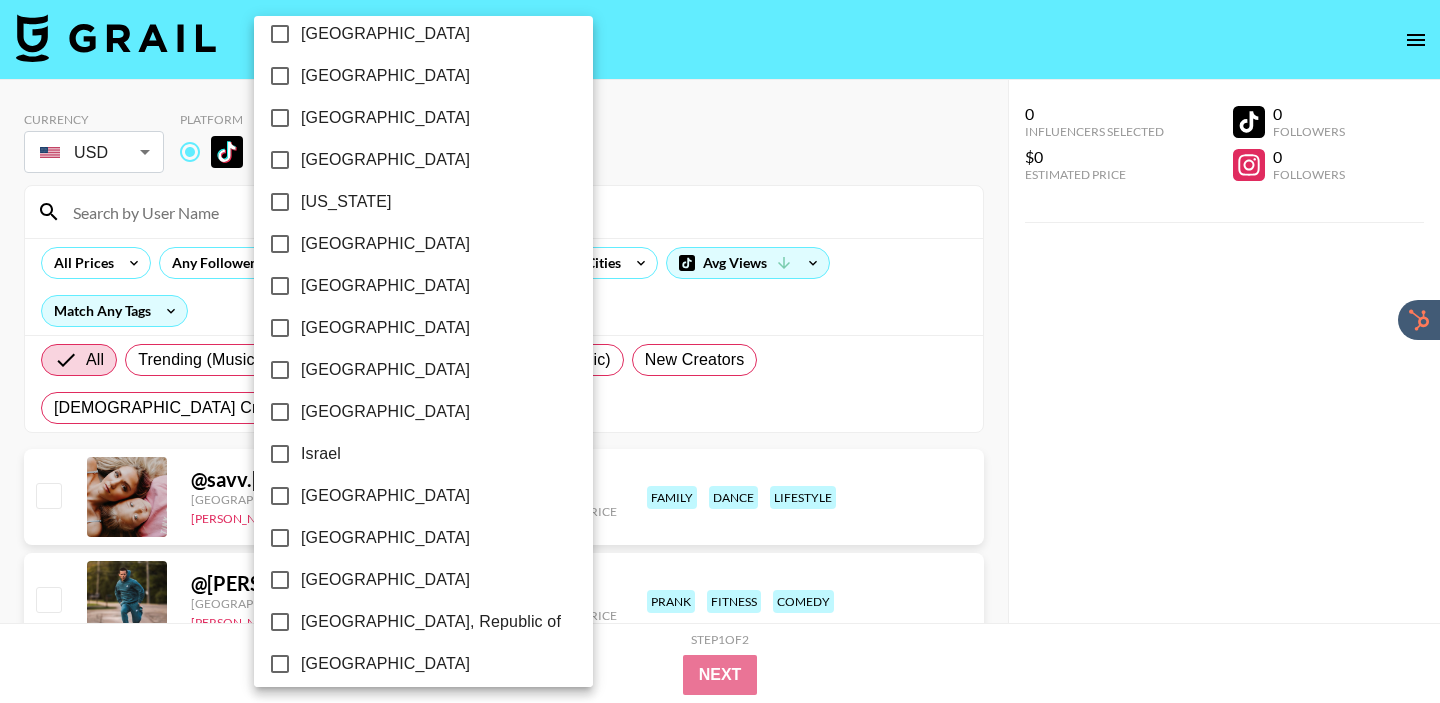 scroll, scrollTop: 567, scrollLeft: 0, axis: vertical 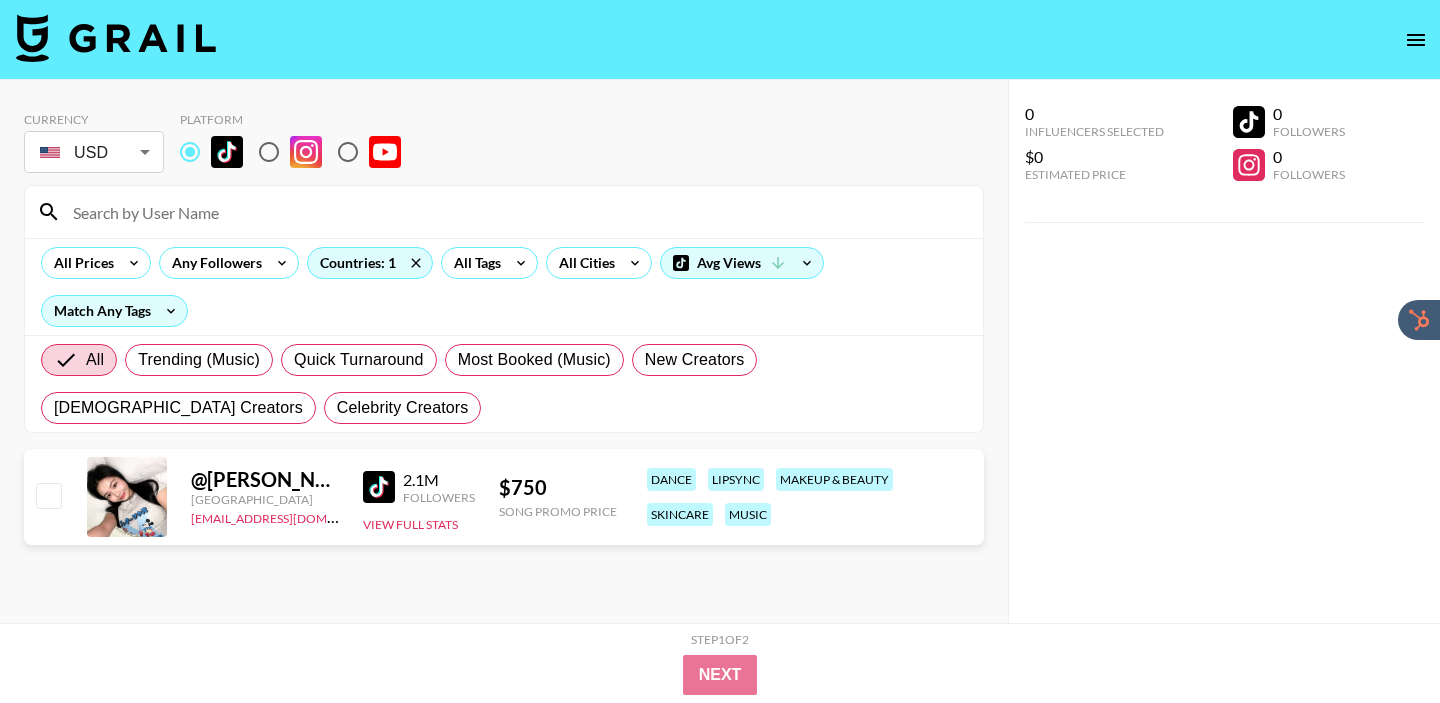 click at bounding box center [379, 487] 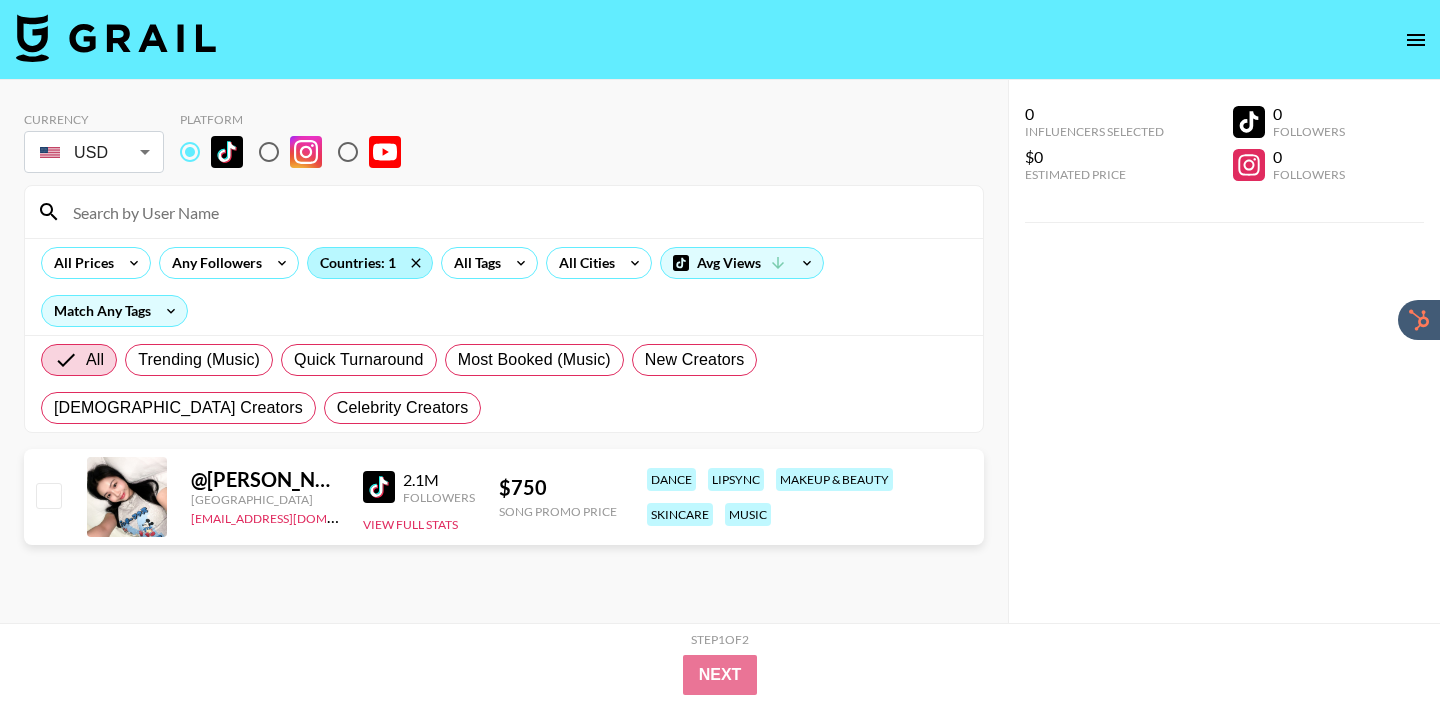 click on "Countries: 1" at bounding box center (370, 263) 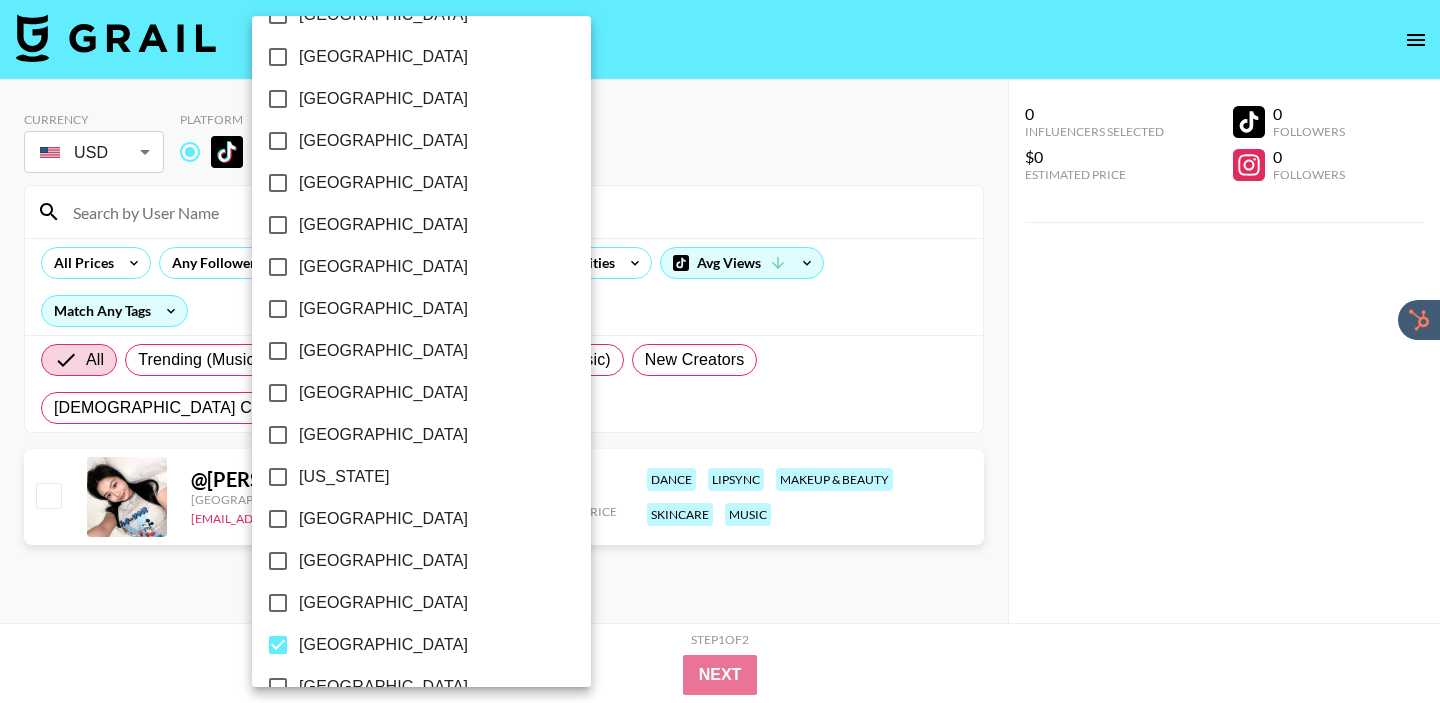 scroll, scrollTop: 297, scrollLeft: 0, axis: vertical 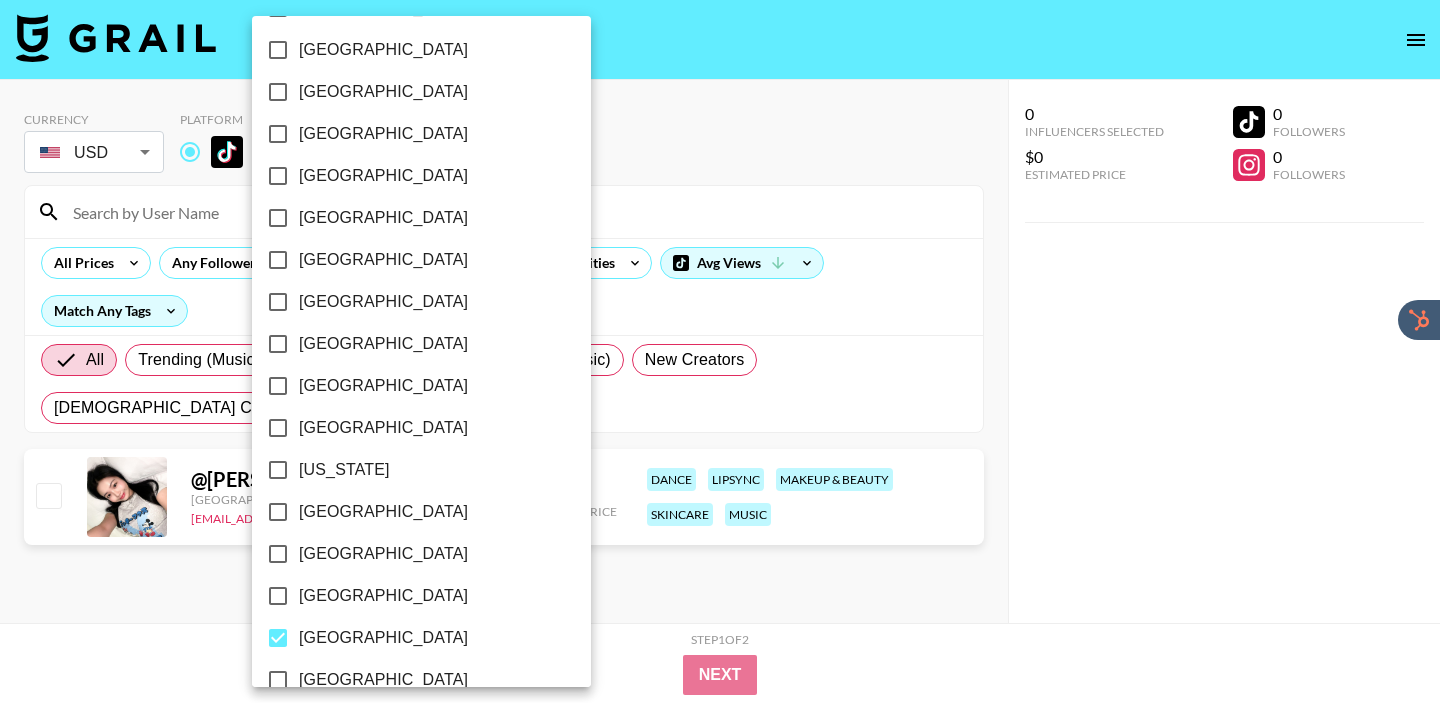 click on "[GEOGRAPHIC_DATA]" at bounding box center [383, 638] 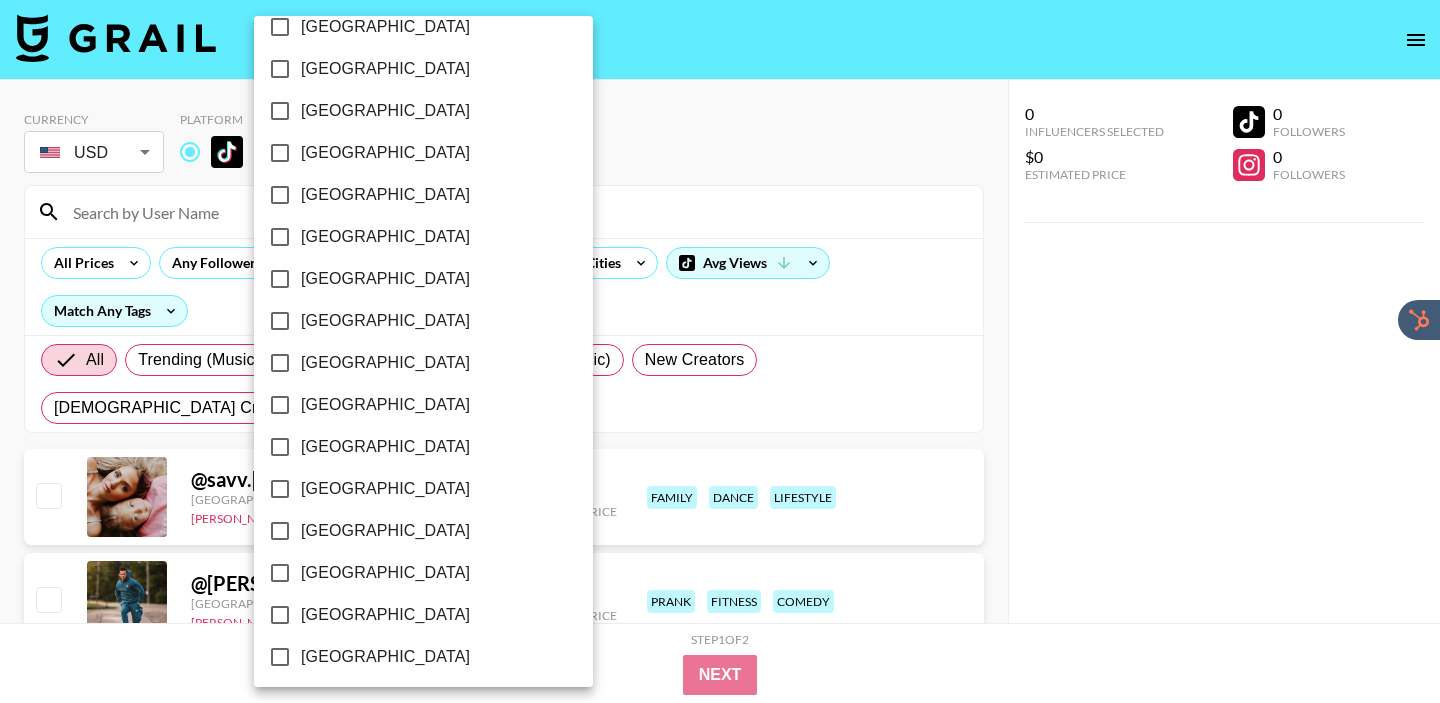 scroll, scrollTop: 1244, scrollLeft: 0, axis: vertical 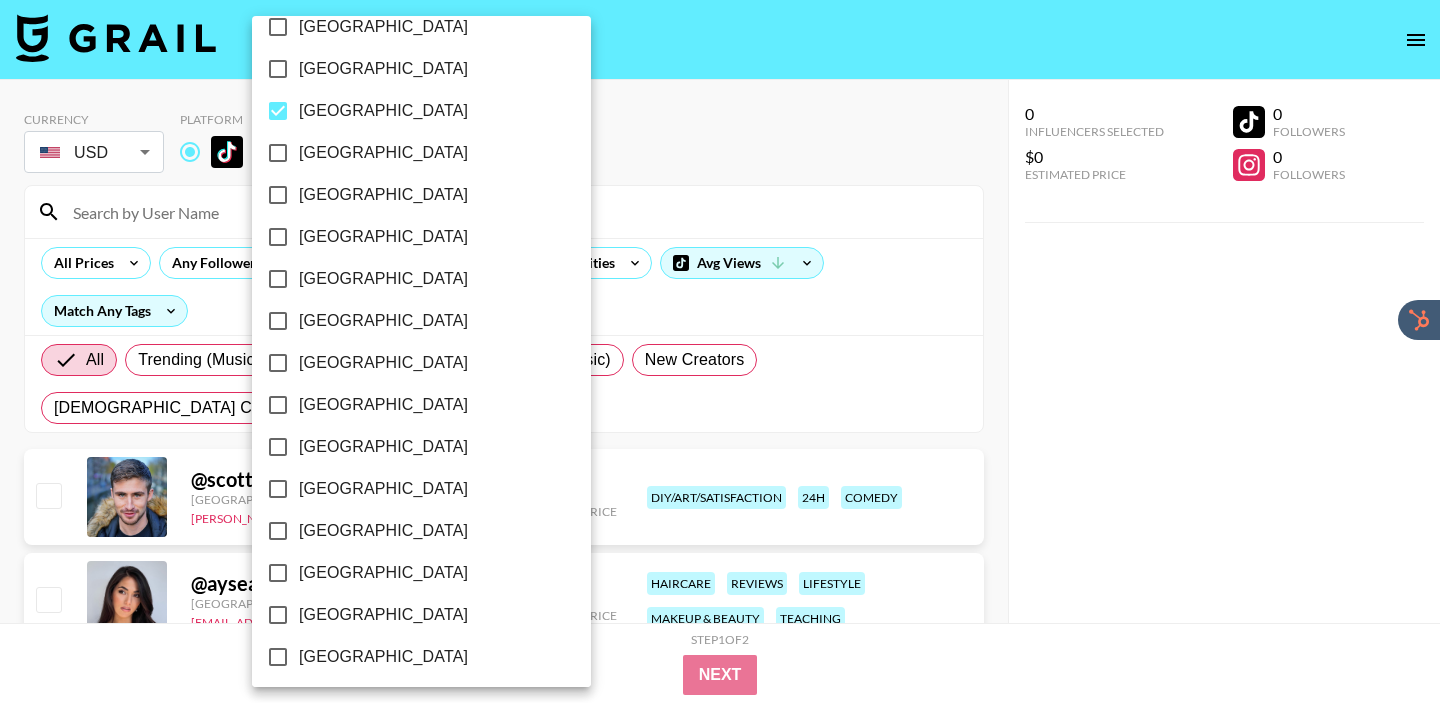click at bounding box center [720, 351] 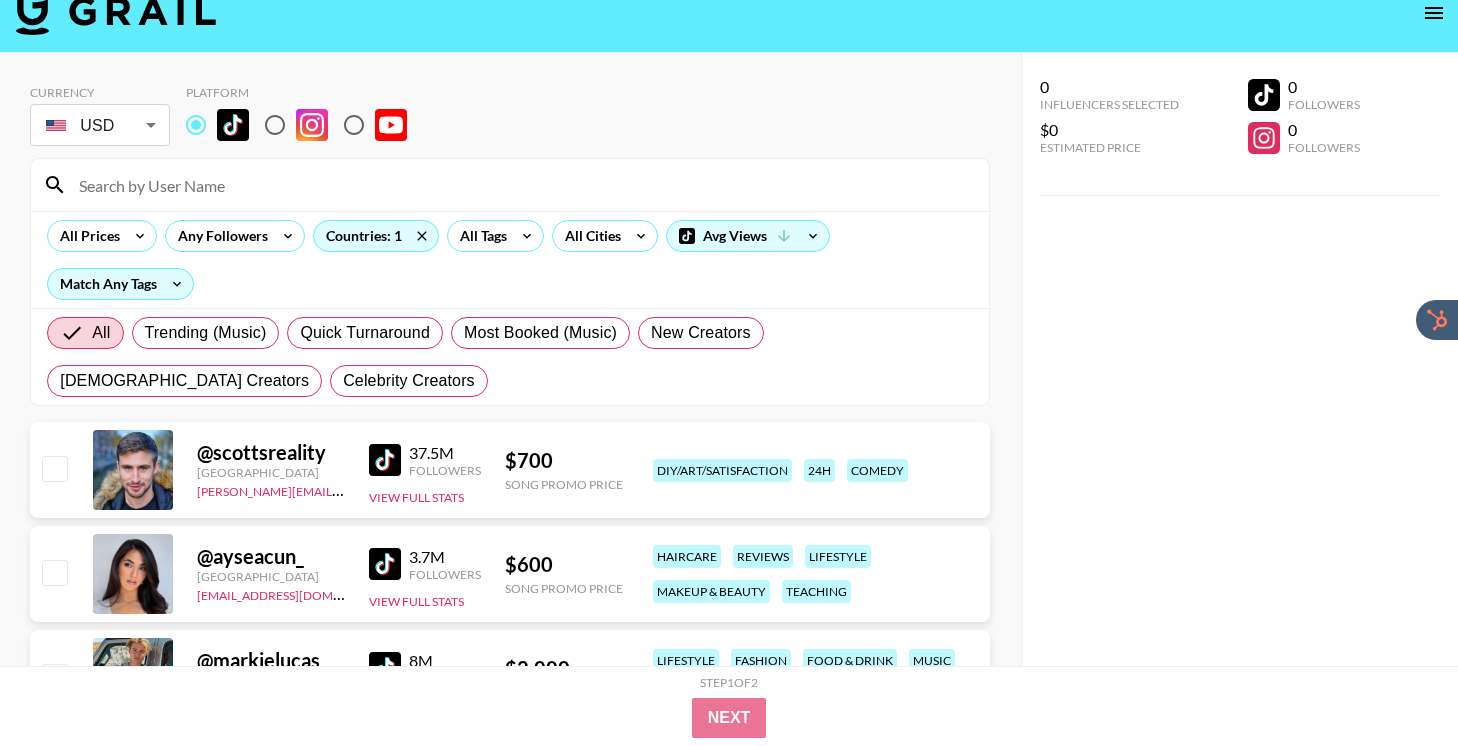scroll, scrollTop: 33, scrollLeft: 0, axis: vertical 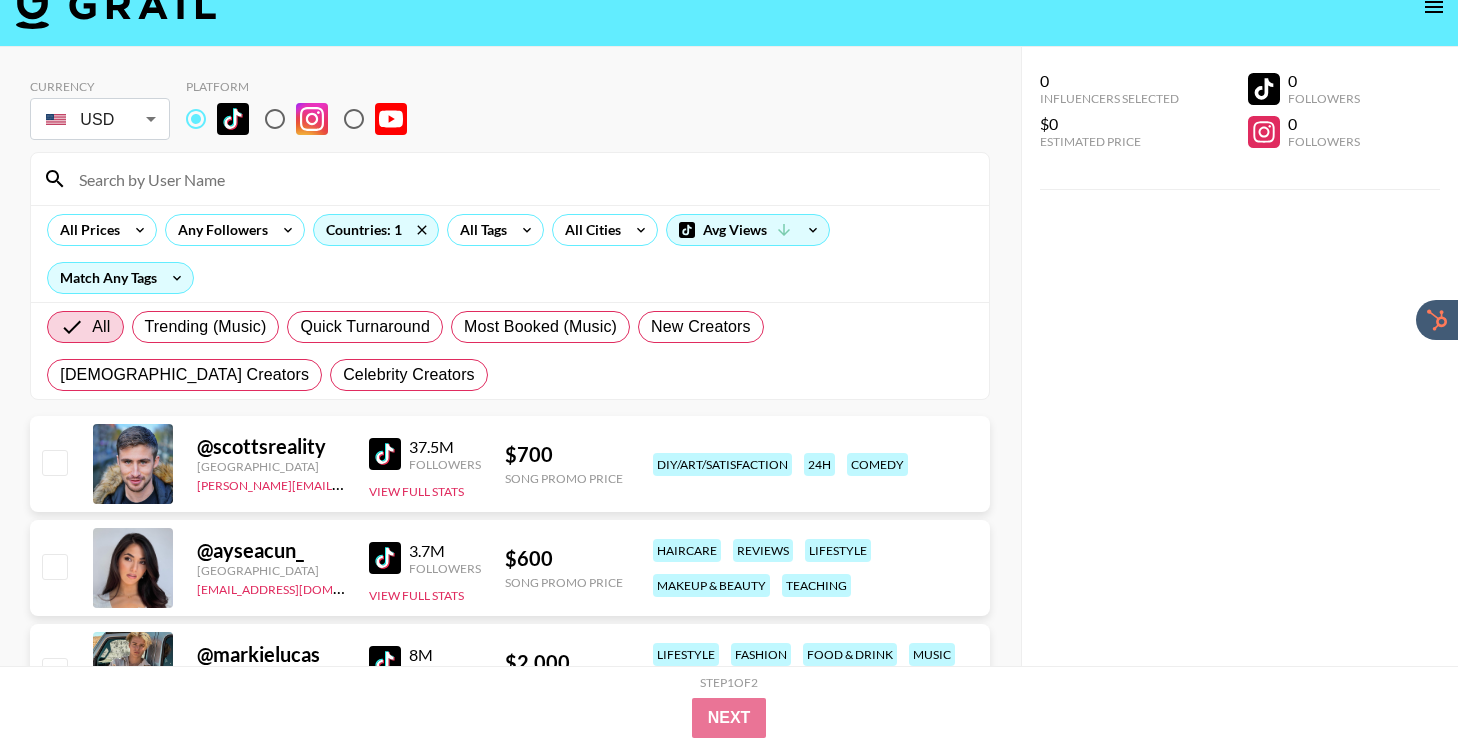 click at bounding box center (385, 558) 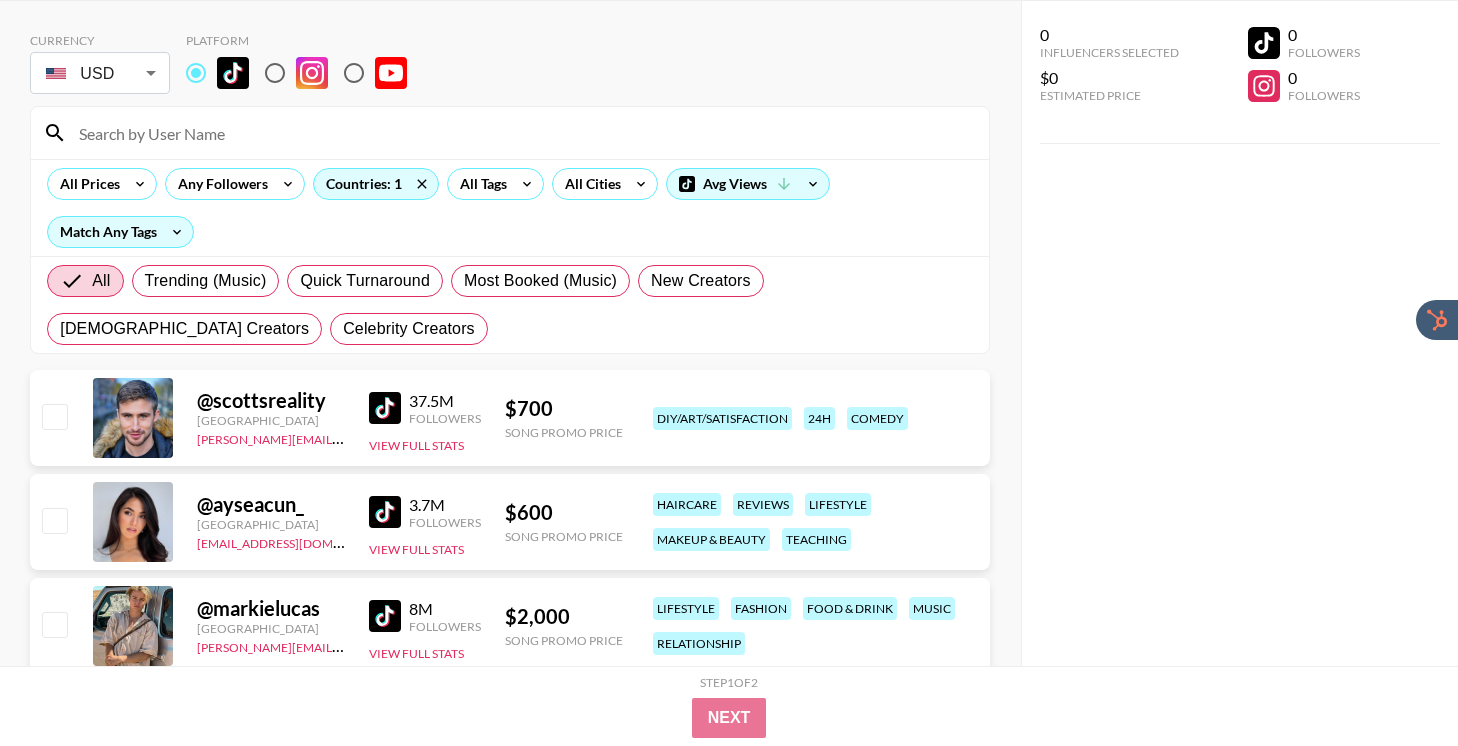 scroll, scrollTop: 126, scrollLeft: 0, axis: vertical 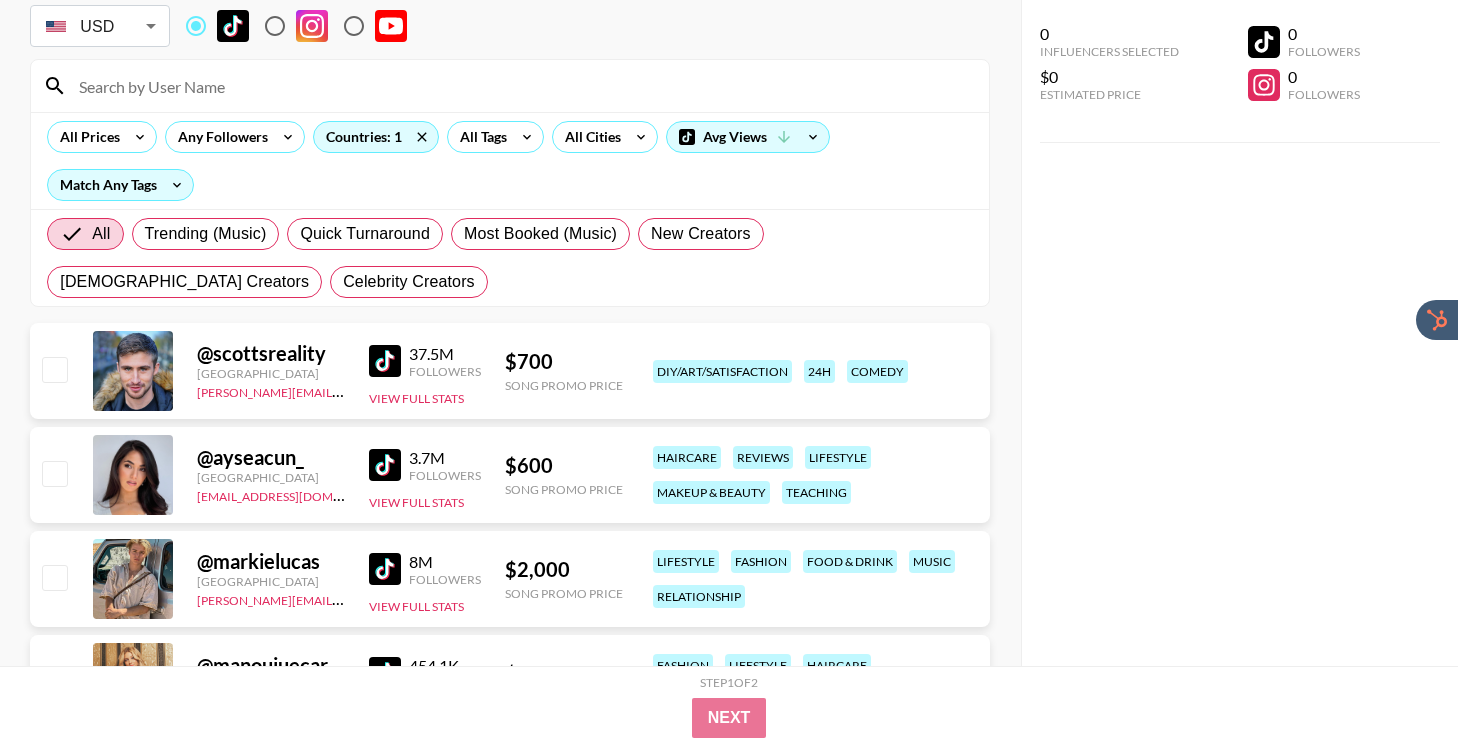 click at bounding box center (385, 569) 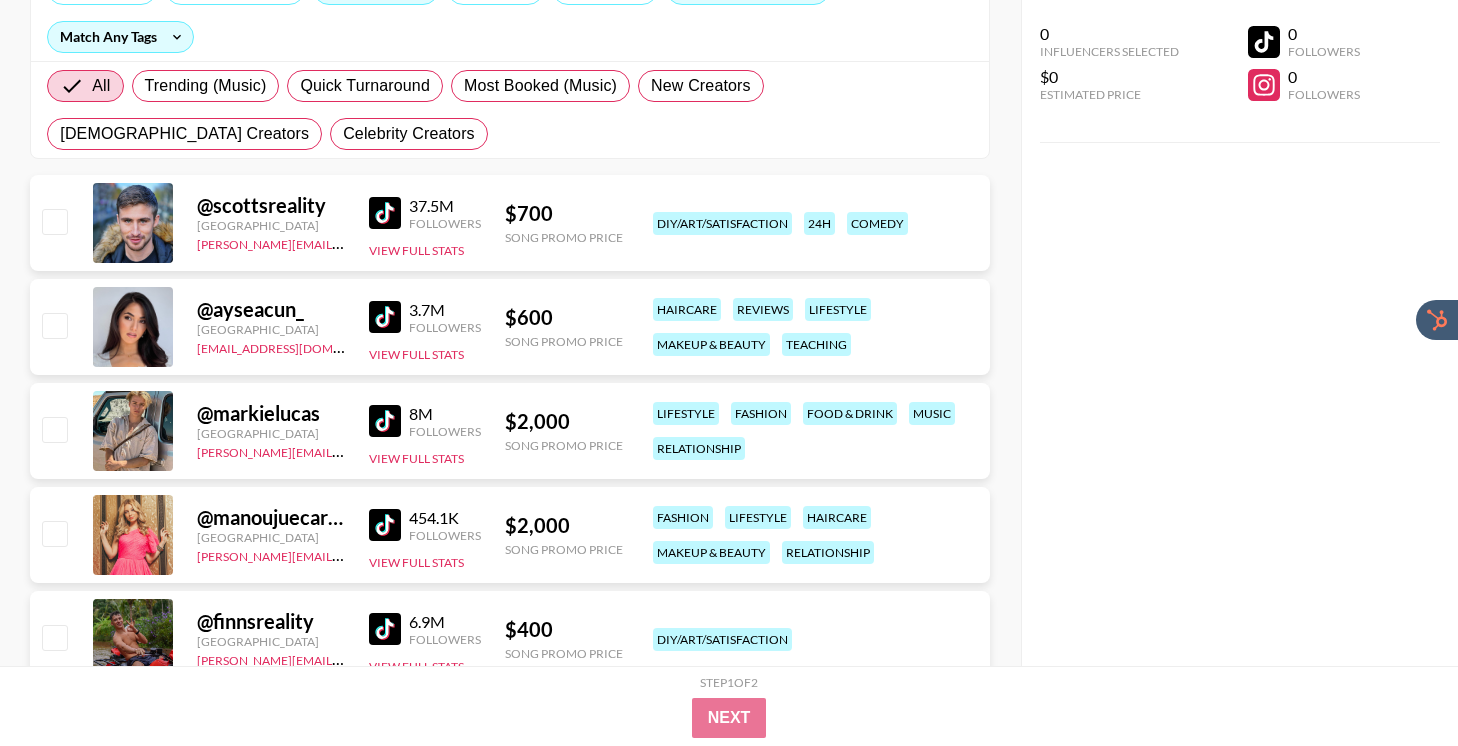 scroll, scrollTop: 275, scrollLeft: 0, axis: vertical 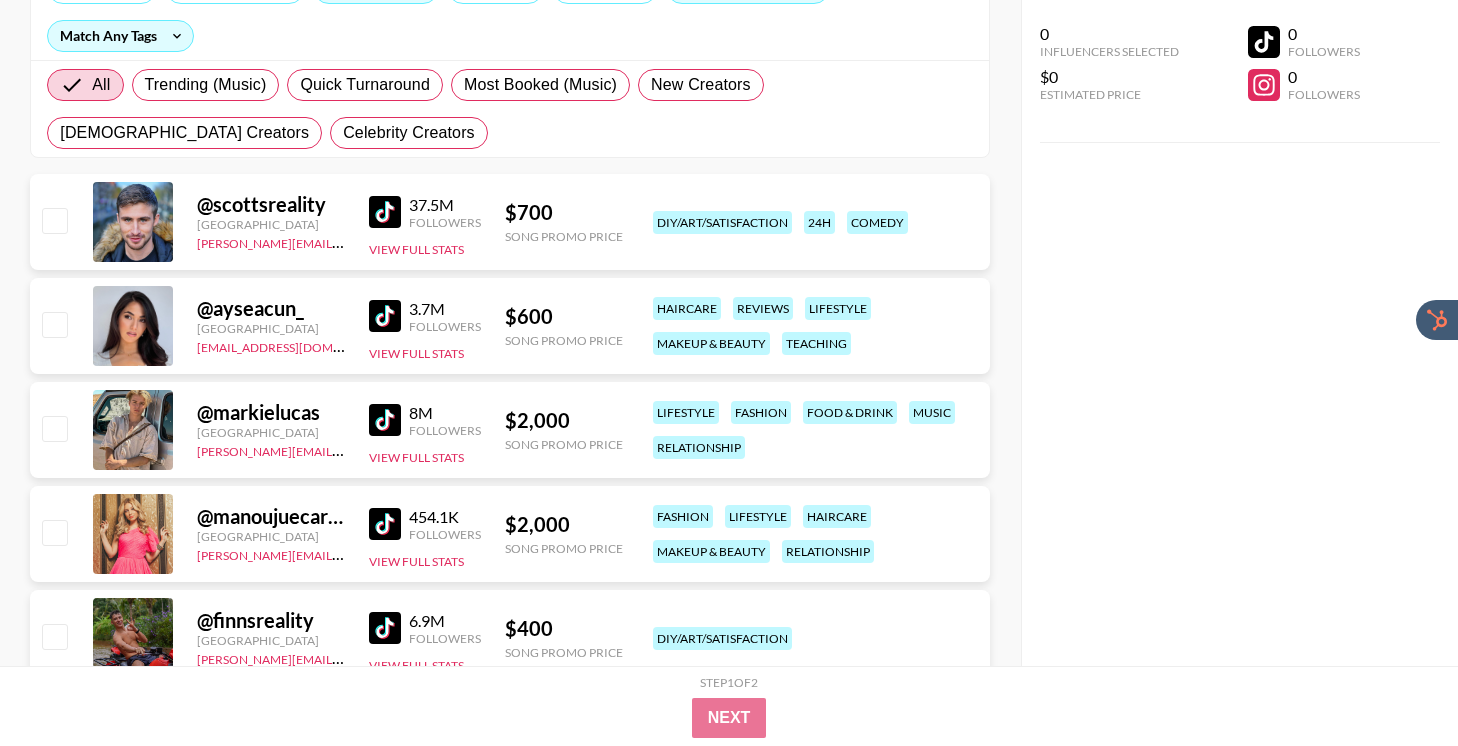 click at bounding box center (385, 524) 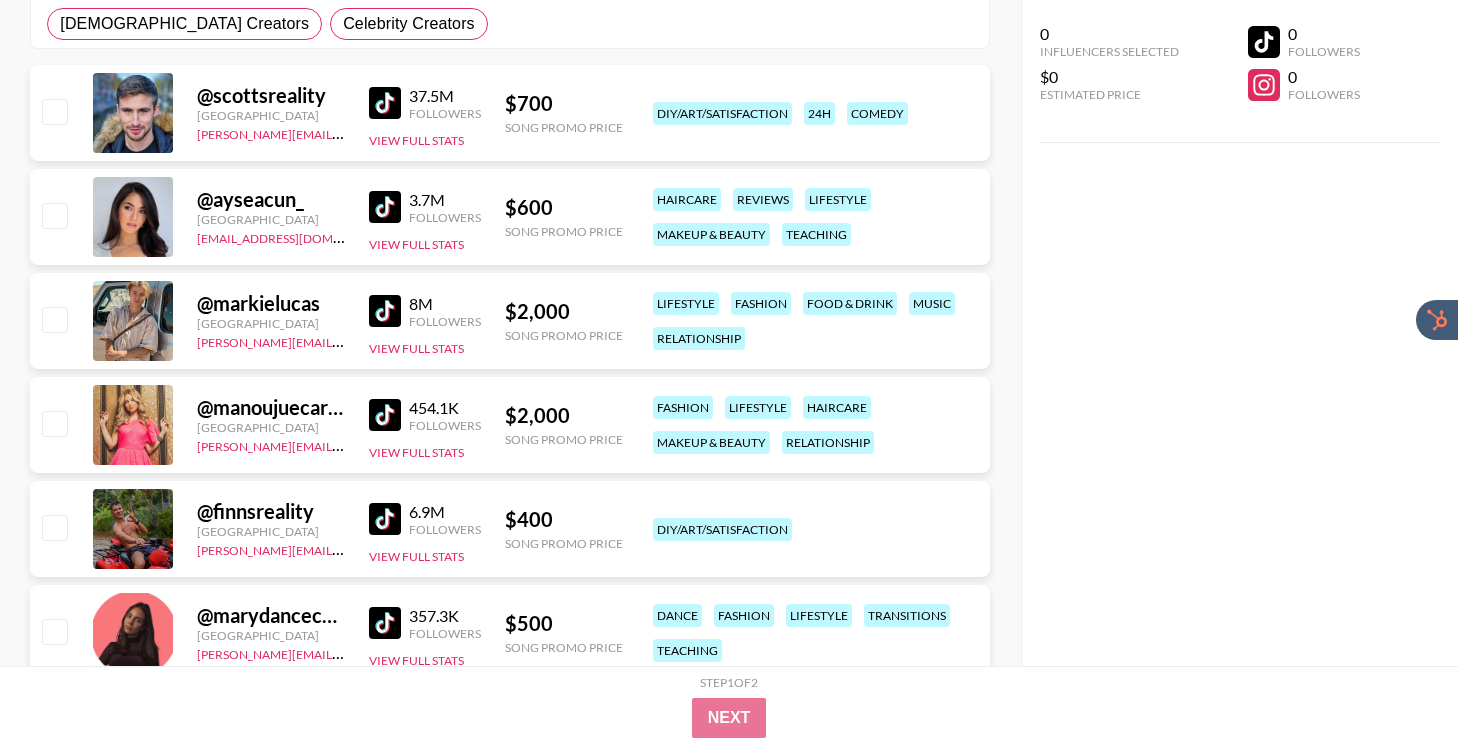 scroll, scrollTop: 385, scrollLeft: 0, axis: vertical 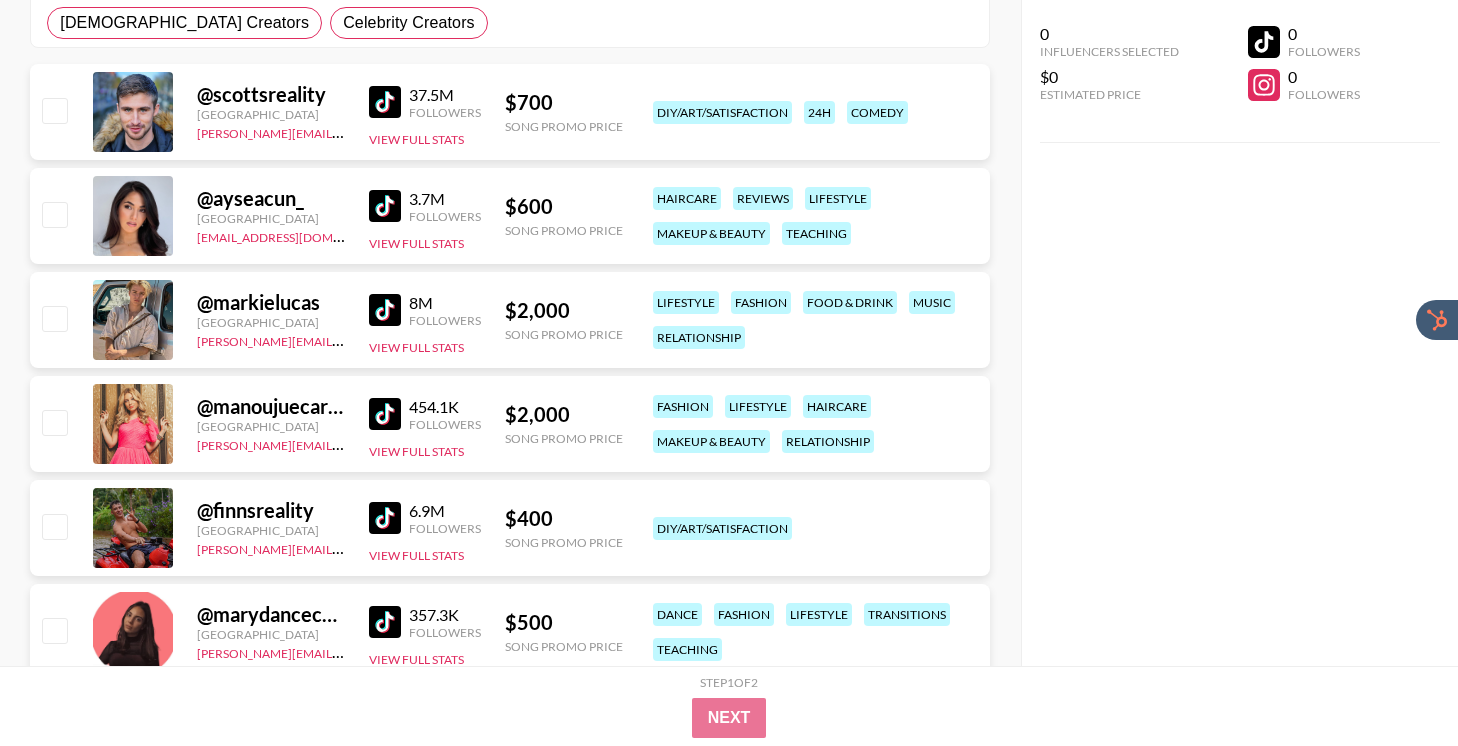 click at bounding box center [385, 518] 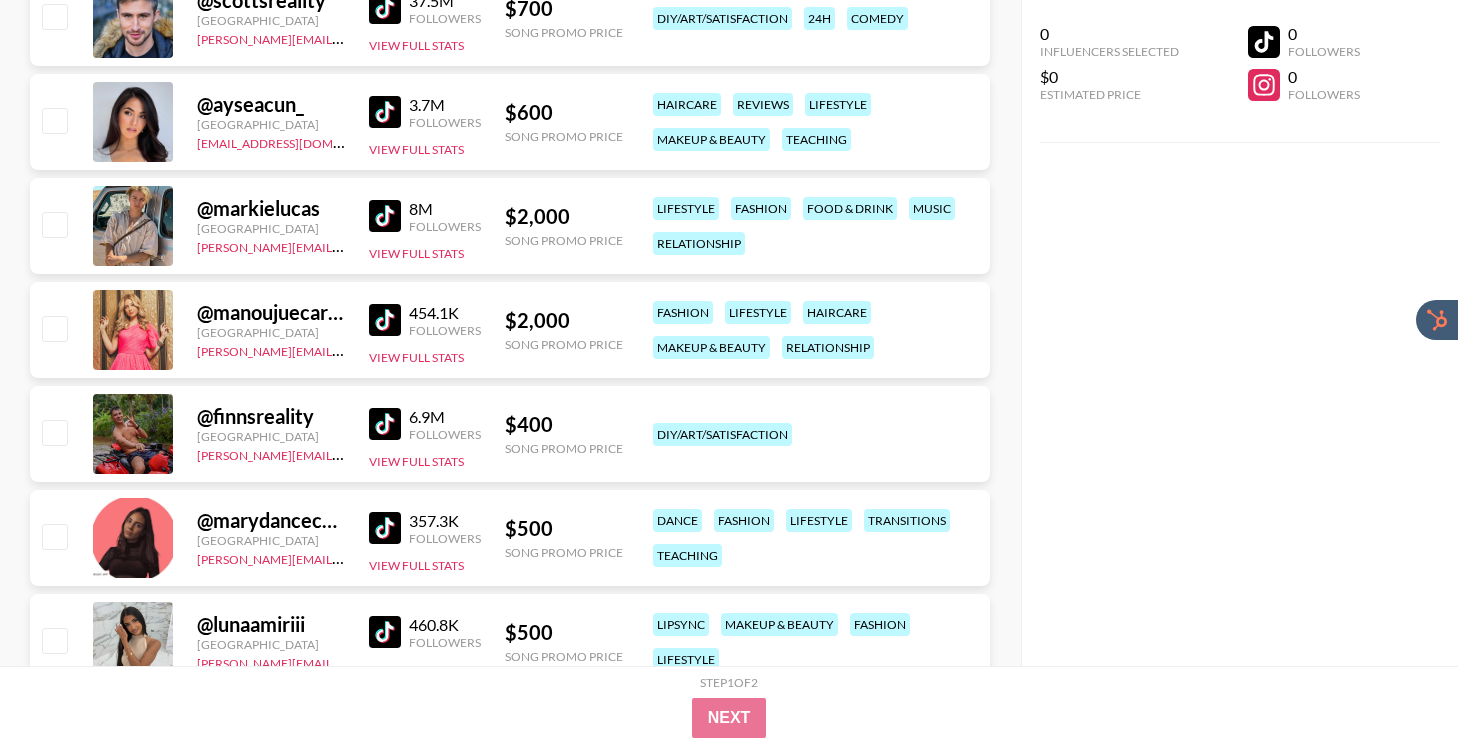 scroll, scrollTop: 512, scrollLeft: 0, axis: vertical 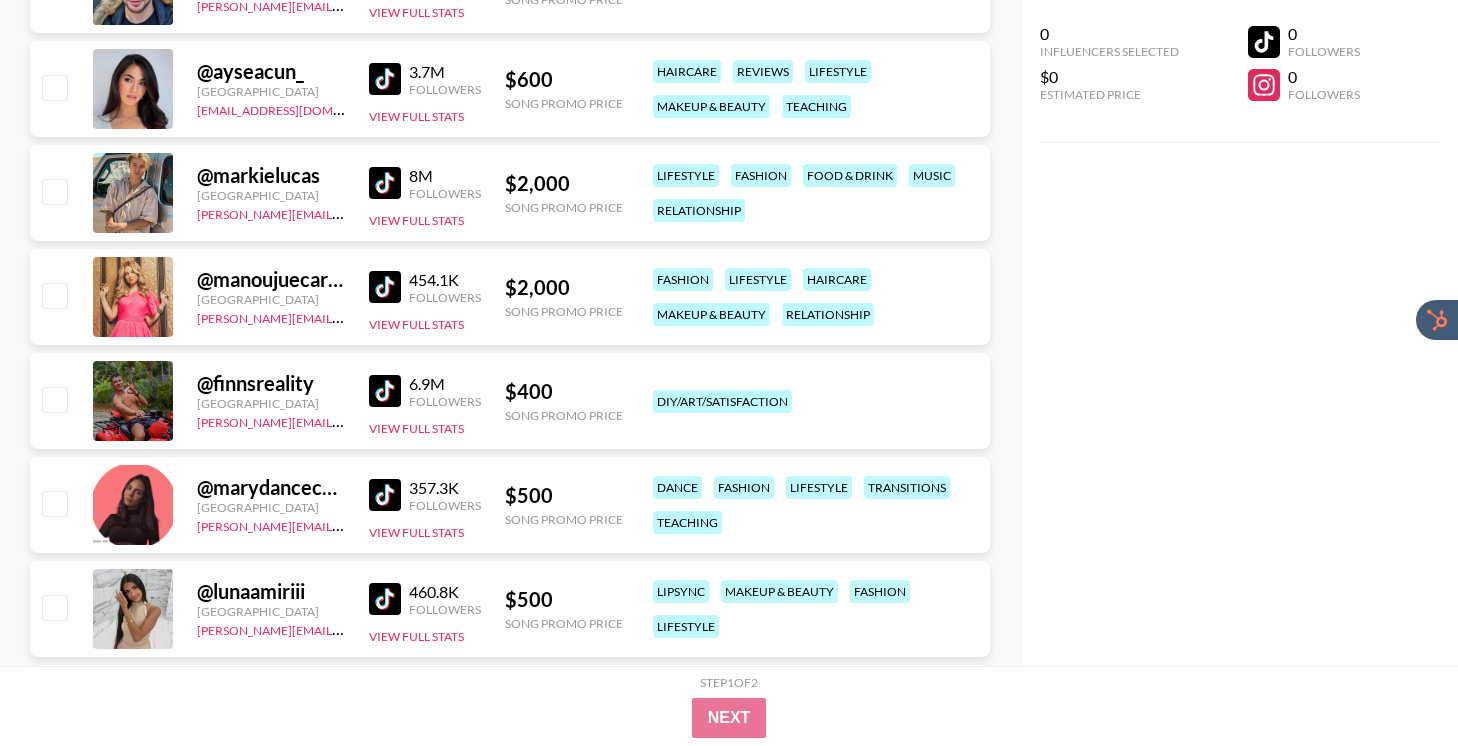 click at bounding box center [385, 495] 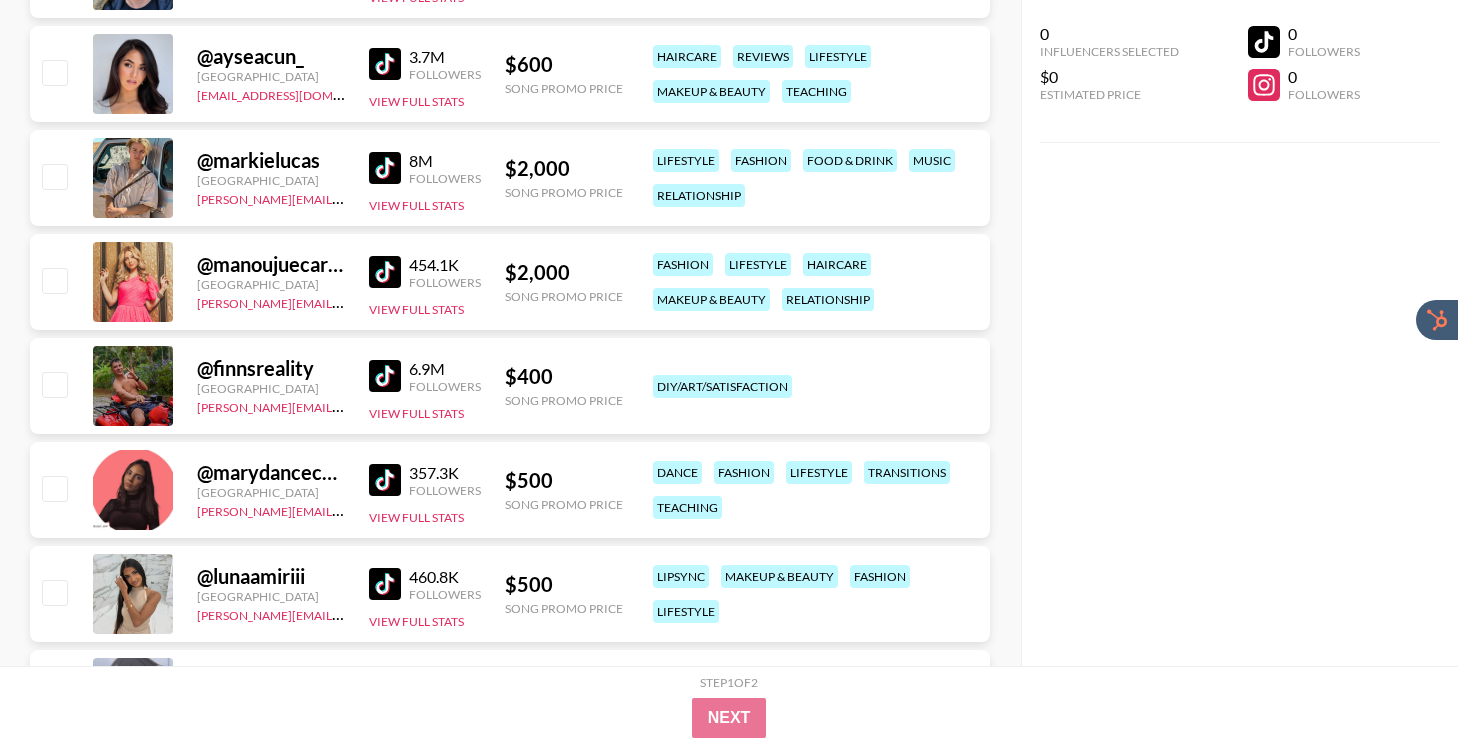 scroll, scrollTop: 553, scrollLeft: 0, axis: vertical 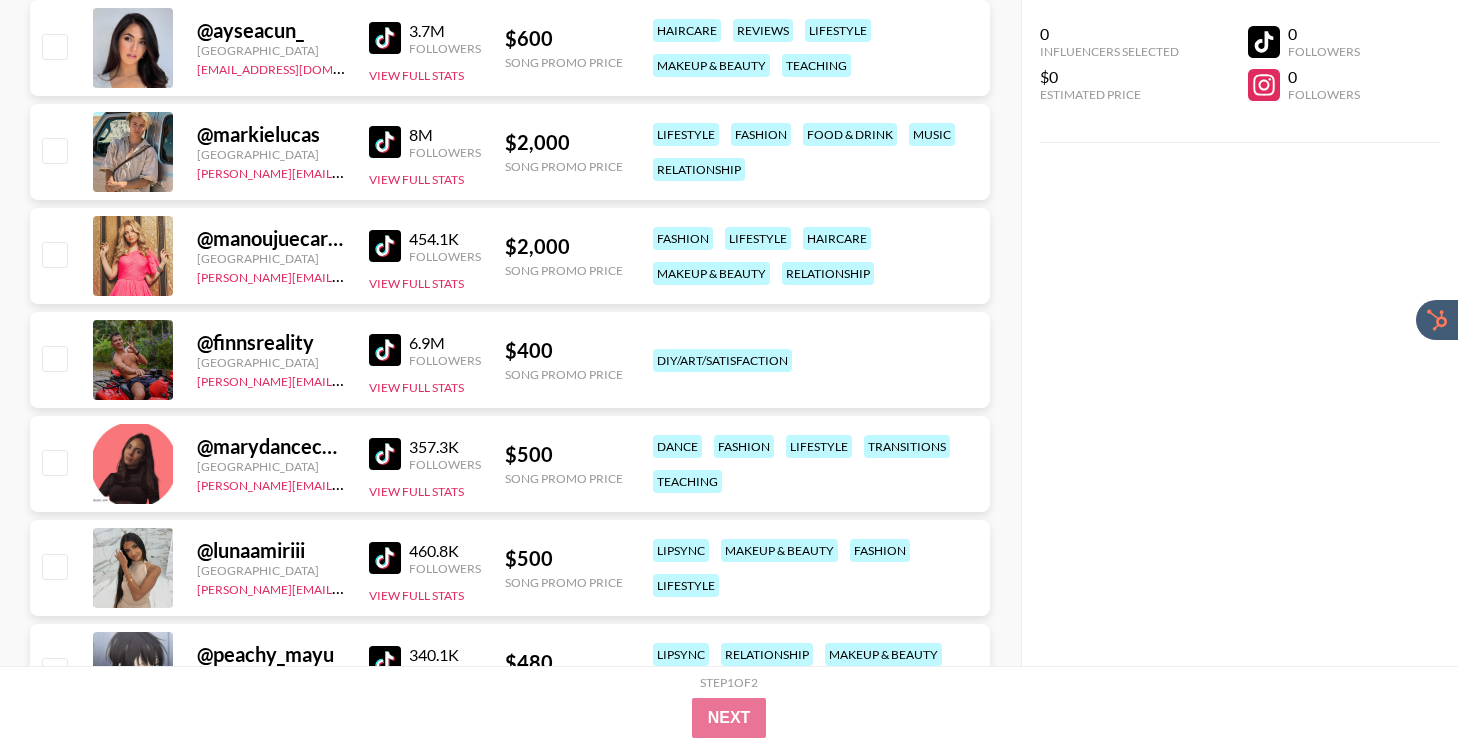 click at bounding box center (385, 558) 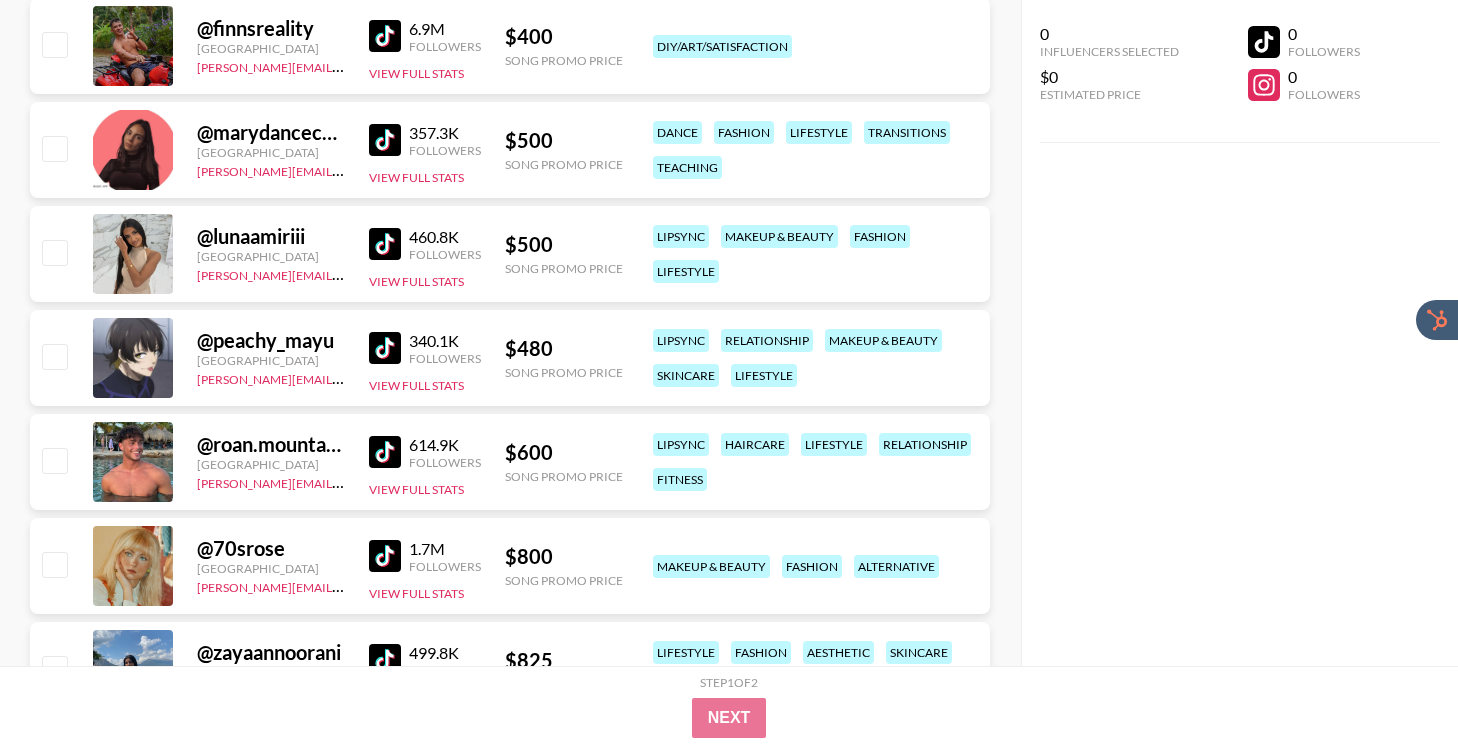 scroll, scrollTop: 959, scrollLeft: 0, axis: vertical 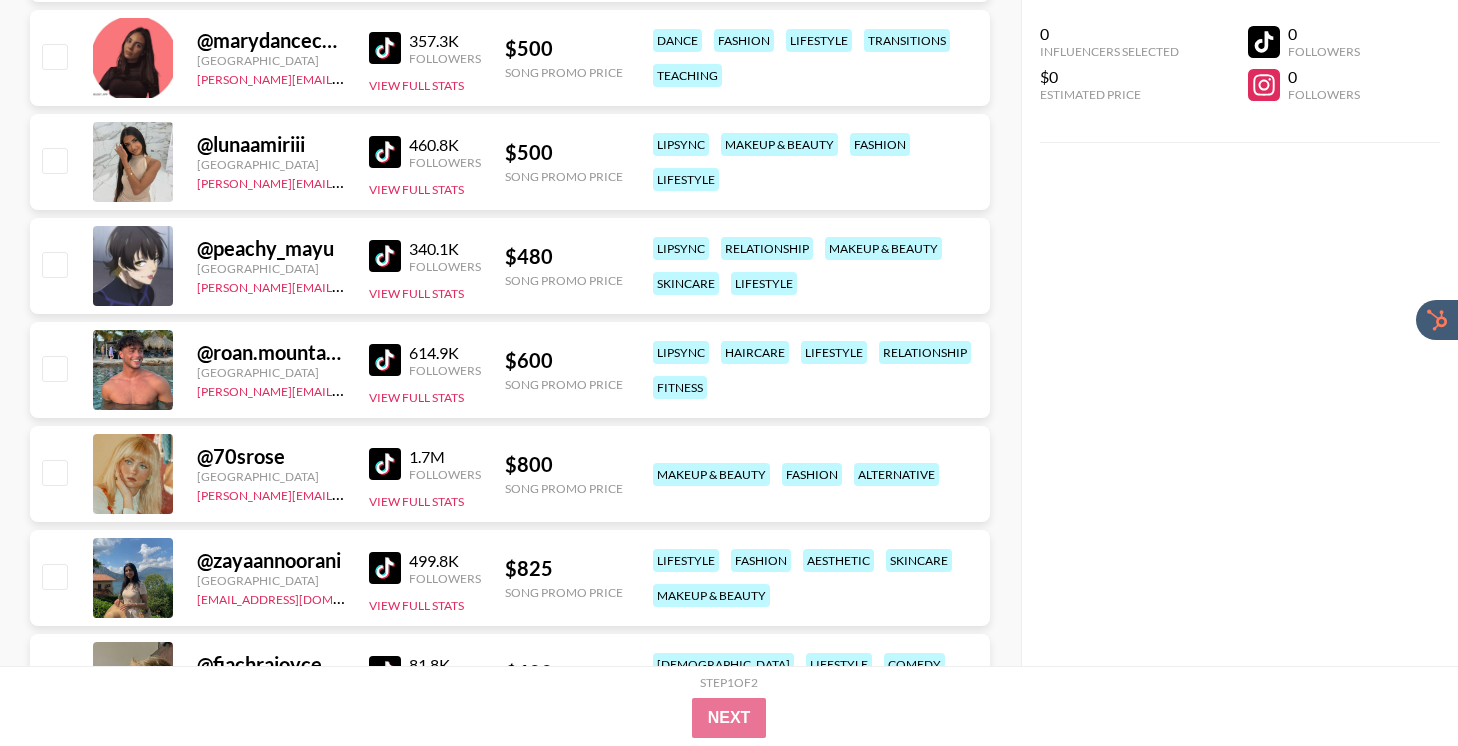 click at bounding box center (385, 256) 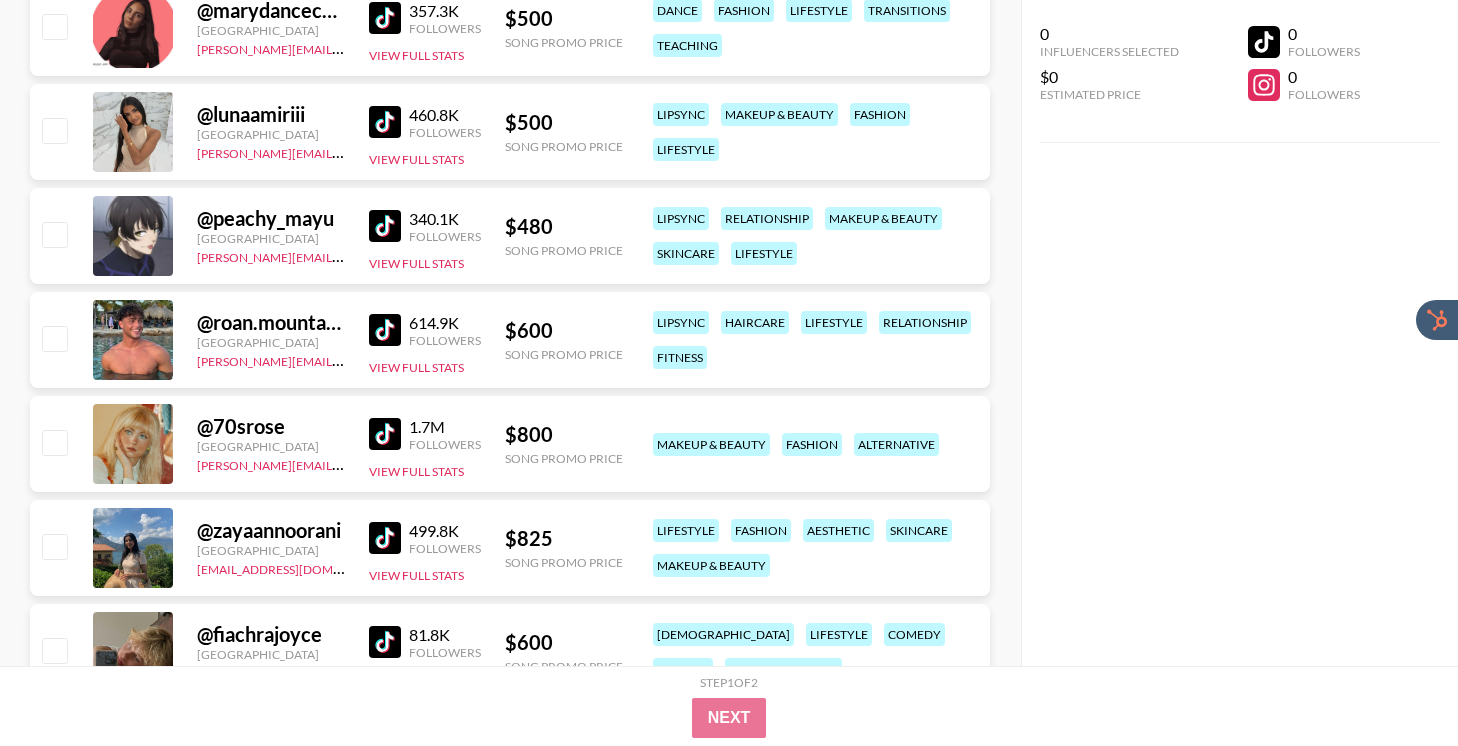 scroll, scrollTop: 995, scrollLeft: 0, axis: vertical 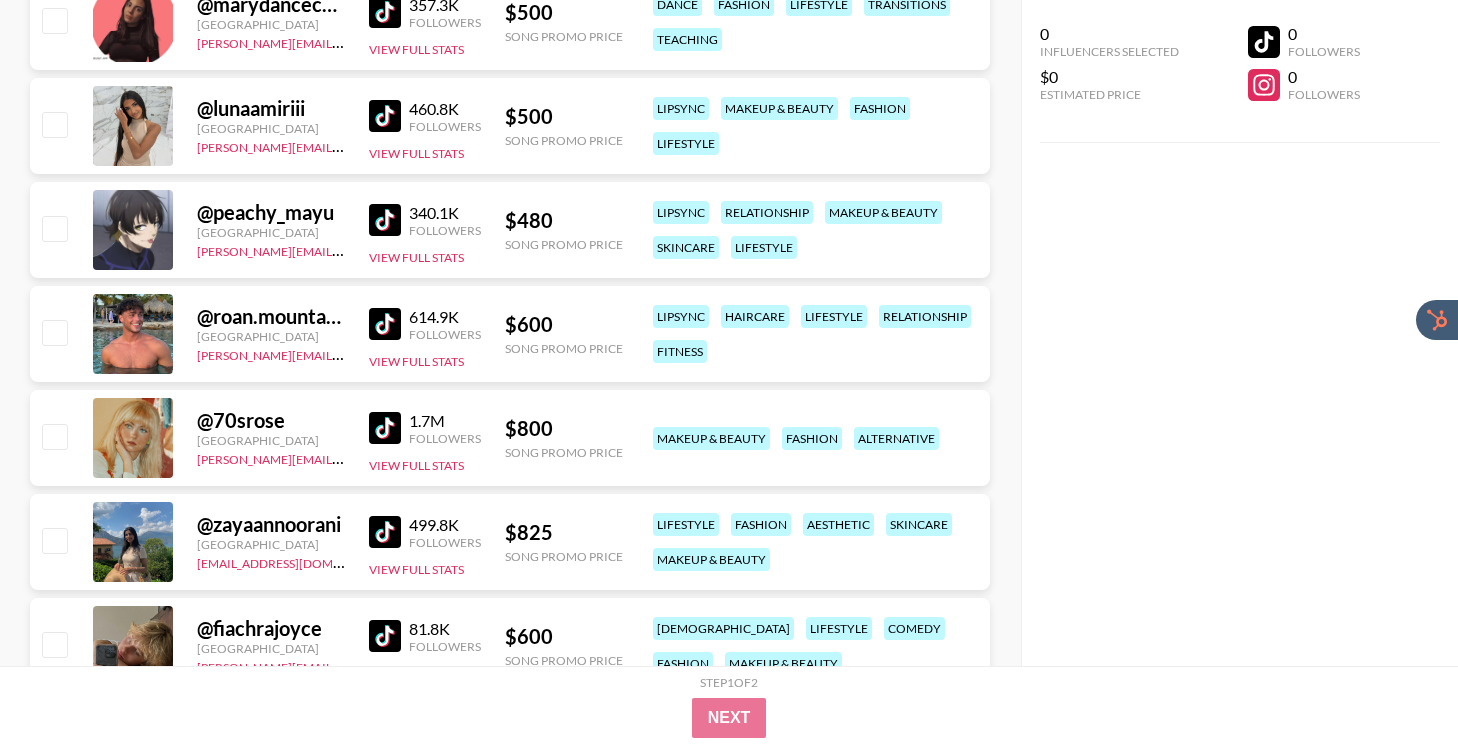 click at bounding box center [385, 532] 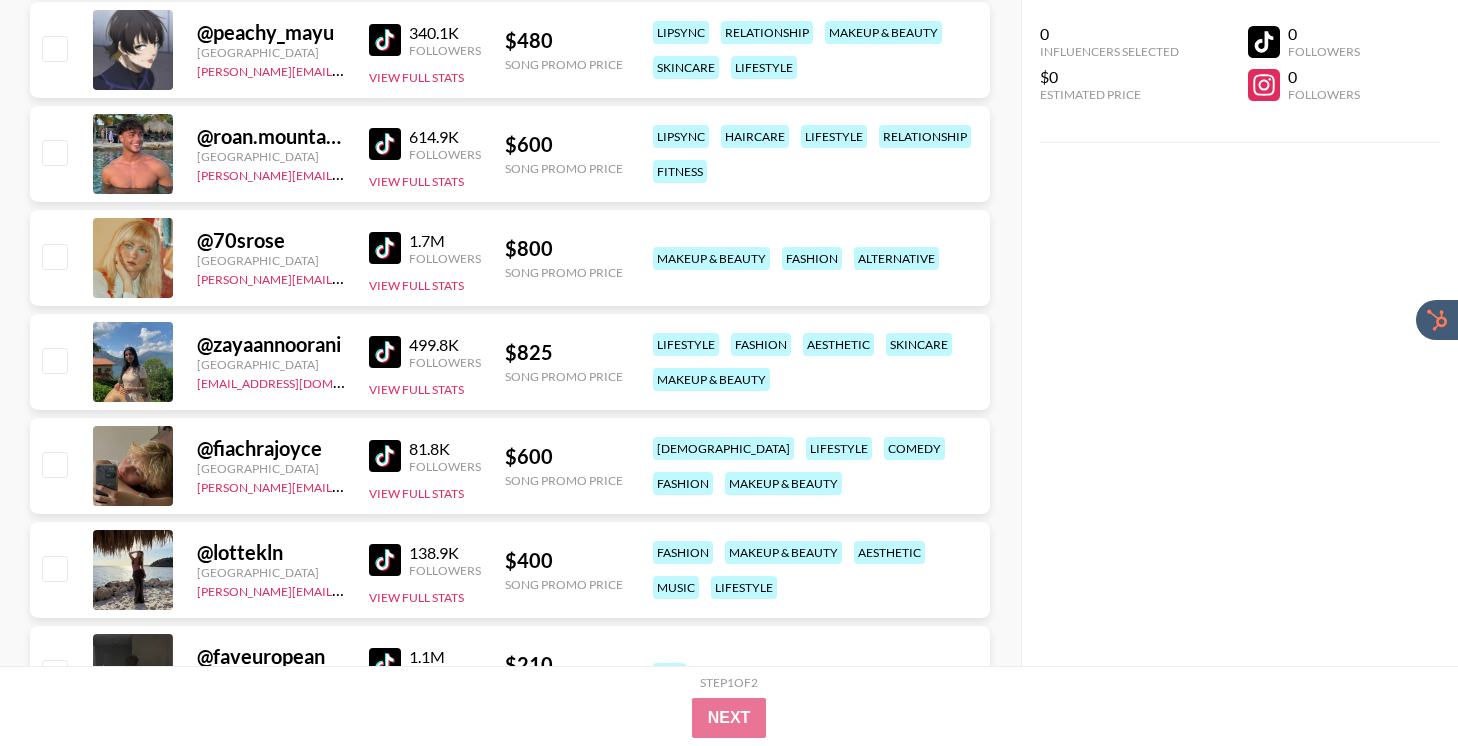 scroll, scrollTop: 1190, scrollLeft: 0, axis: vertical 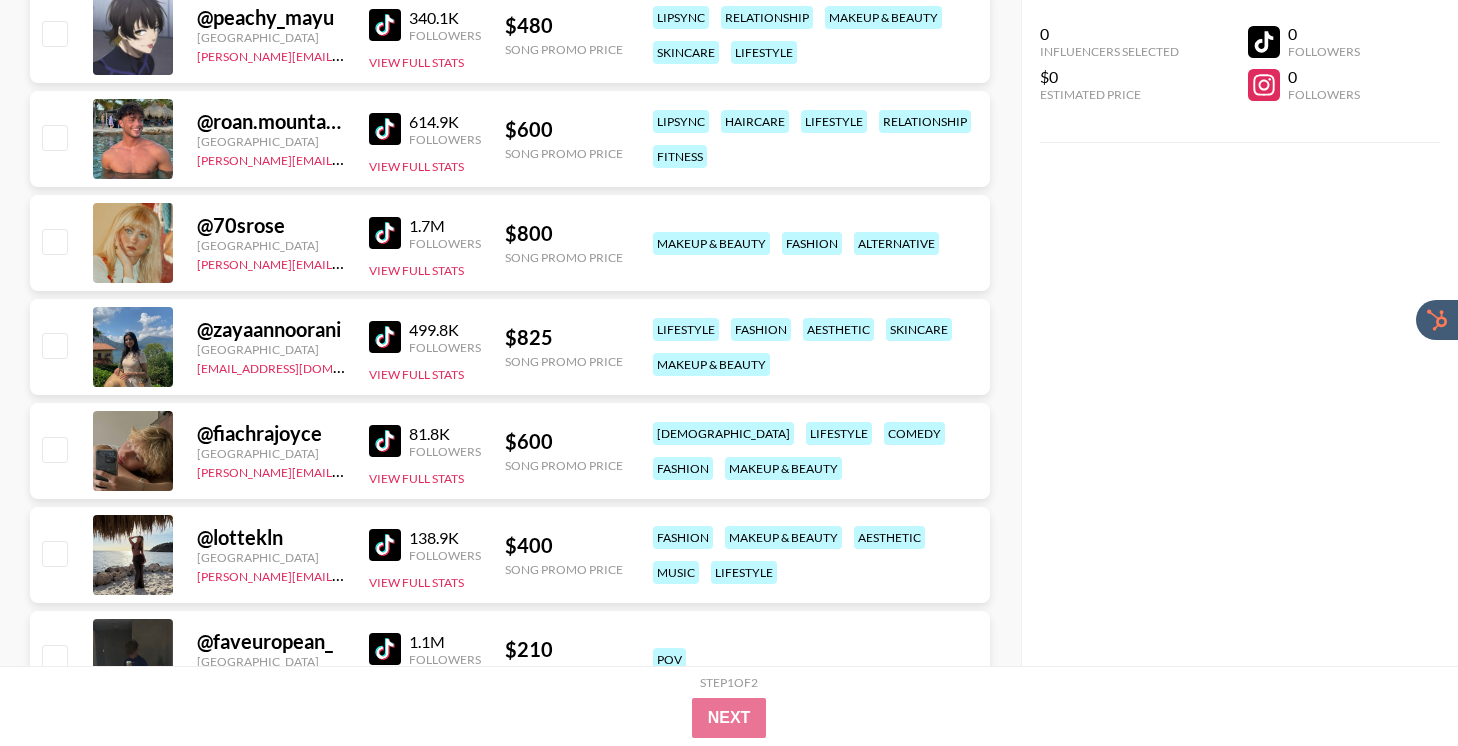 click at bounding box center (385, 441) 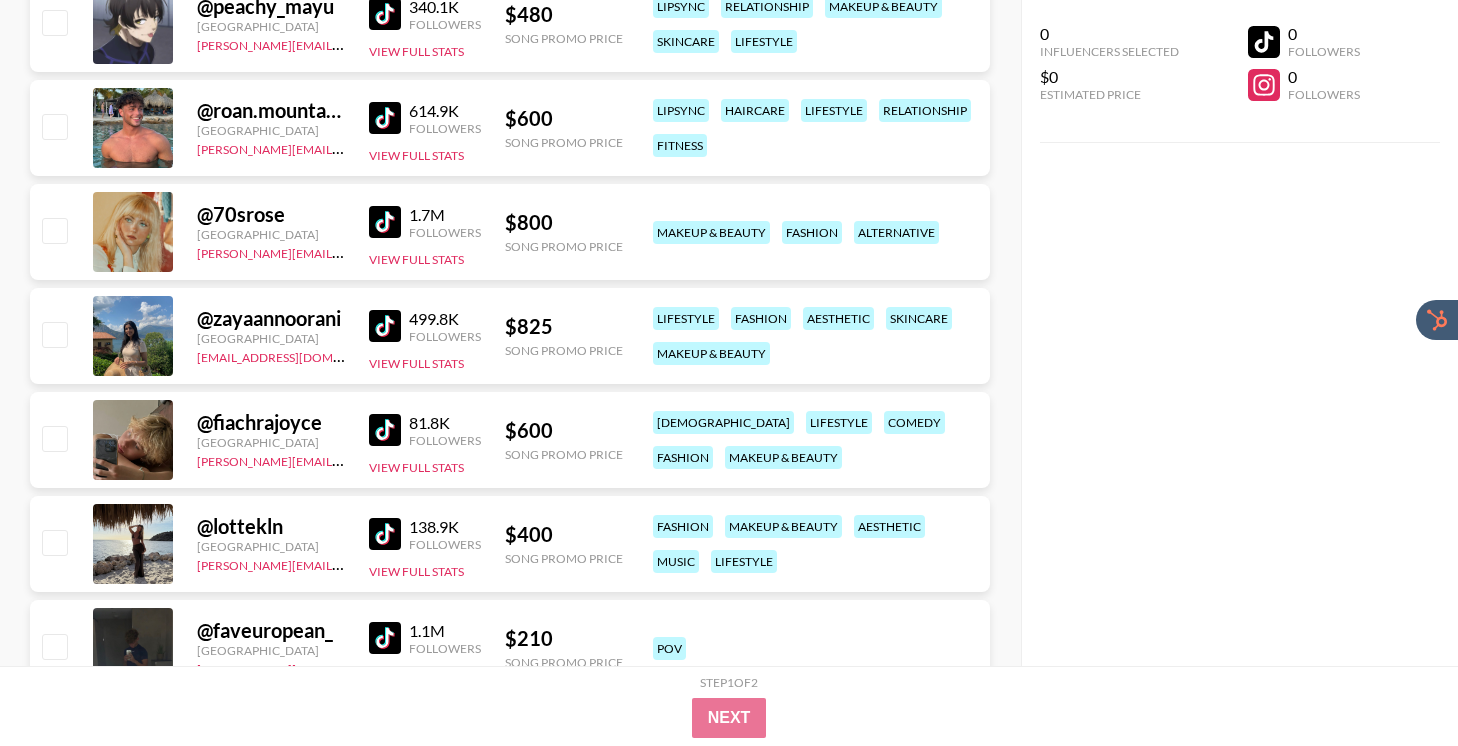 scroll, scrollTop: 1202, scrollLeft: 0, axis: vertical 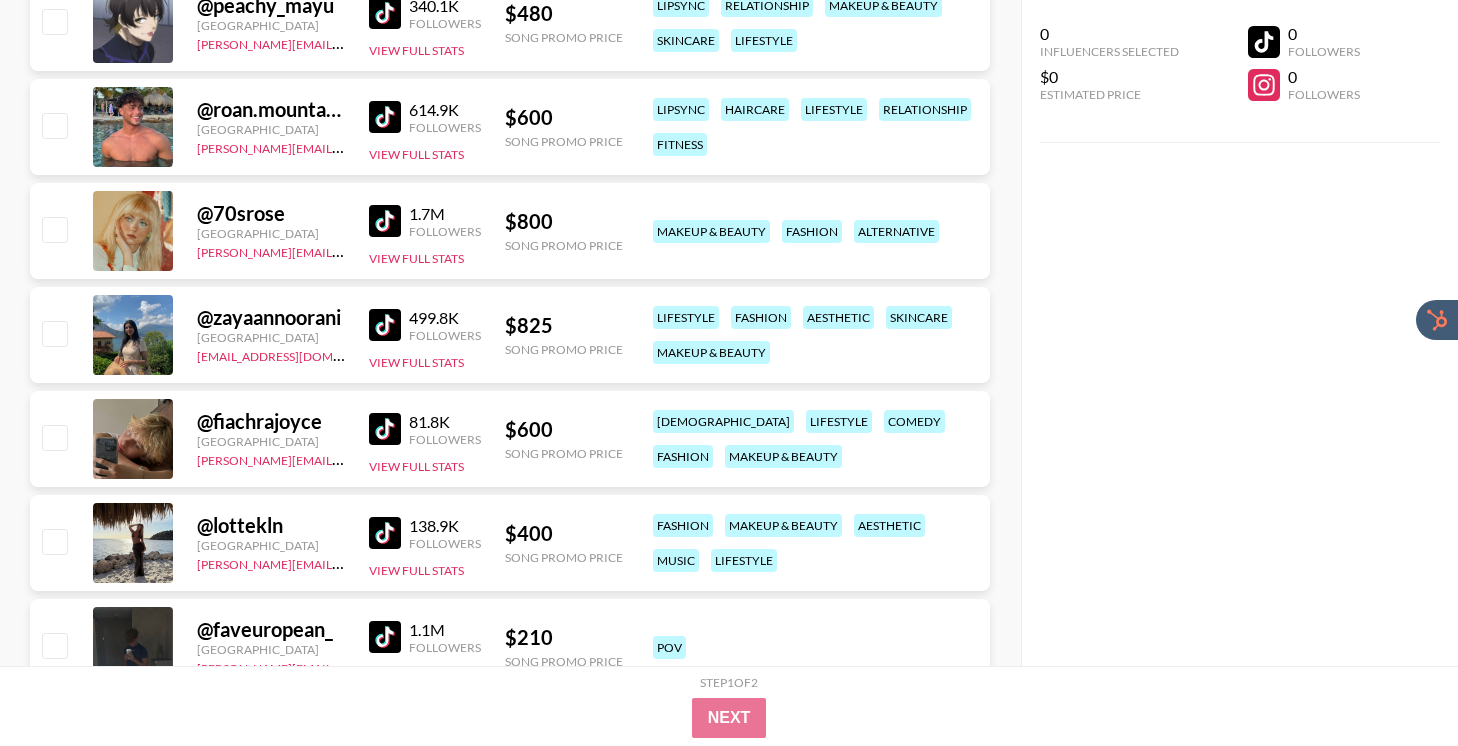 click at bounding box center [385, 533] 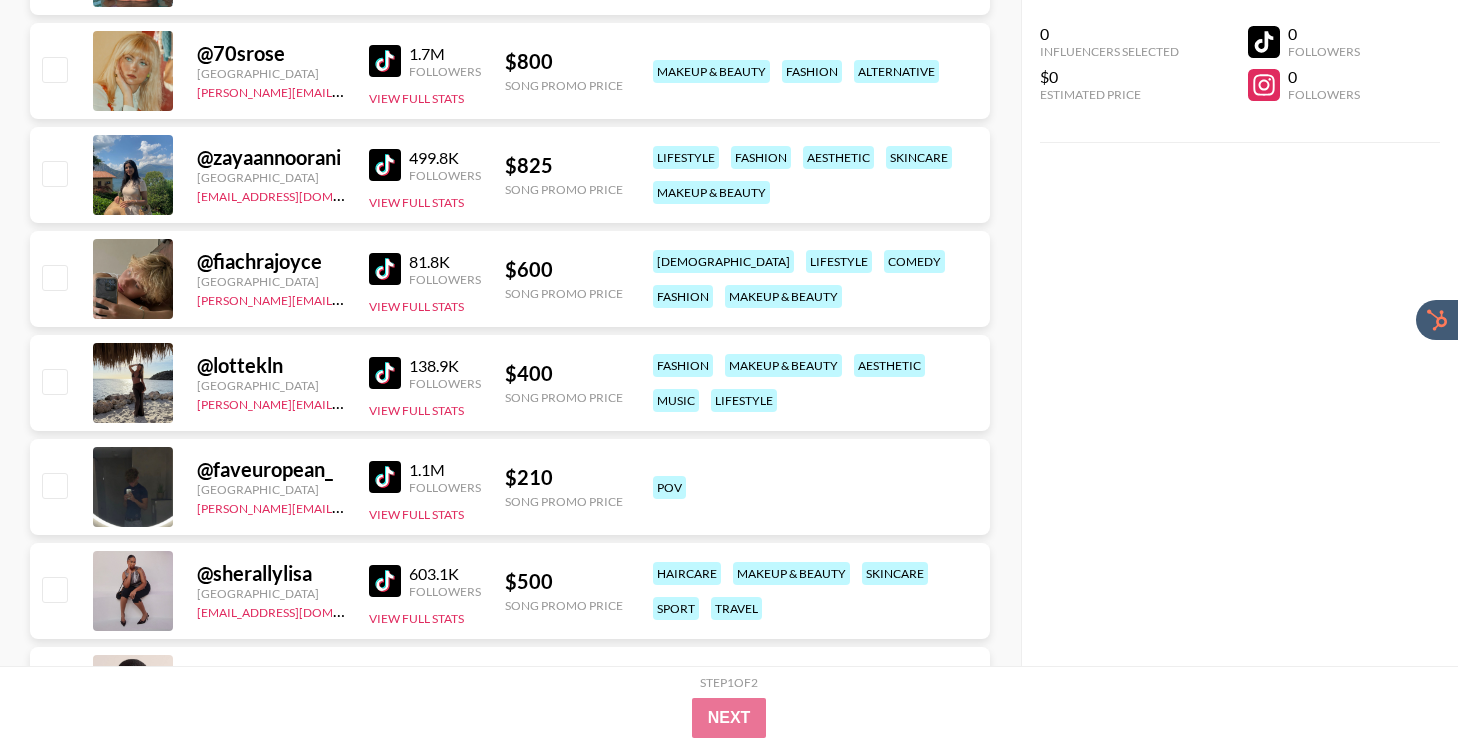 scroll, scrollTop: 1375, scrollLeft: 0, axis: vertical 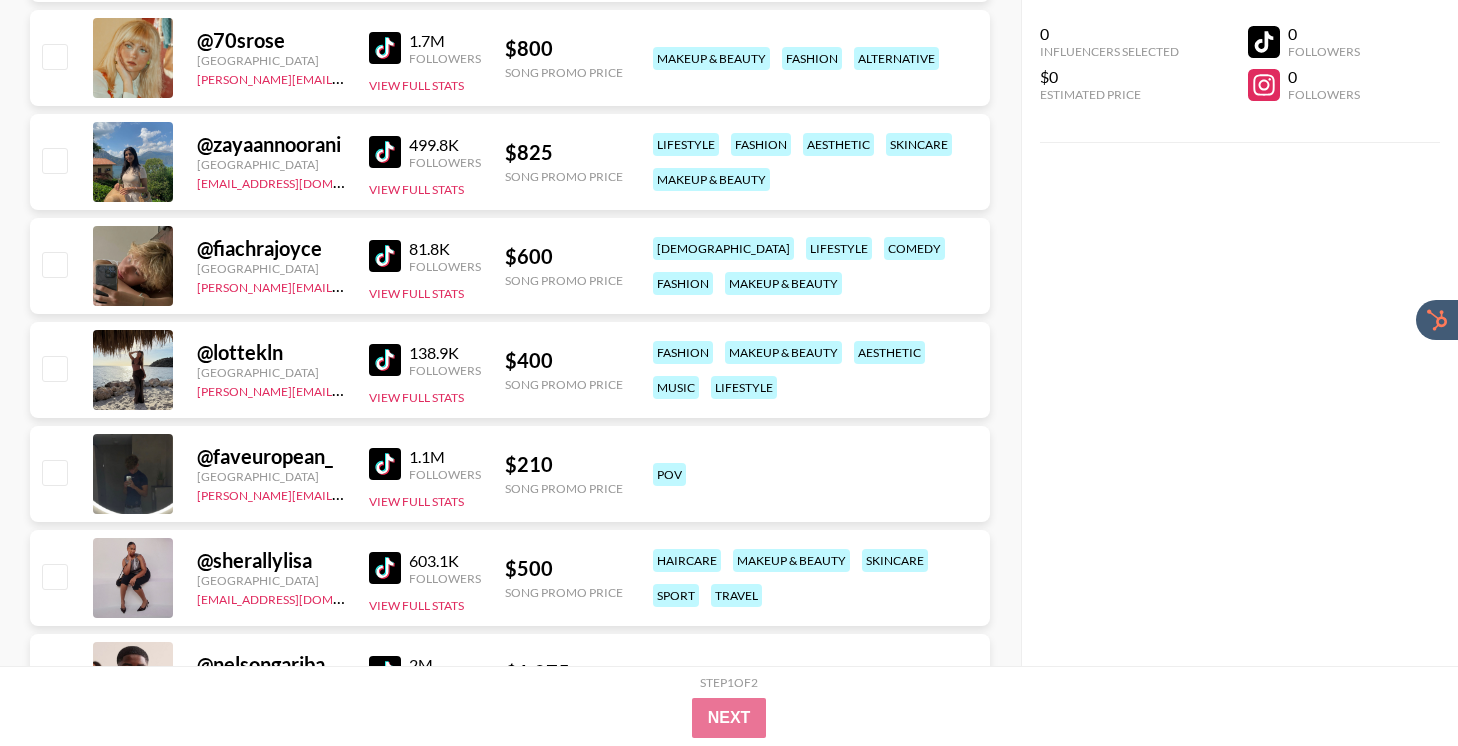click at bounding box center (385, 464) 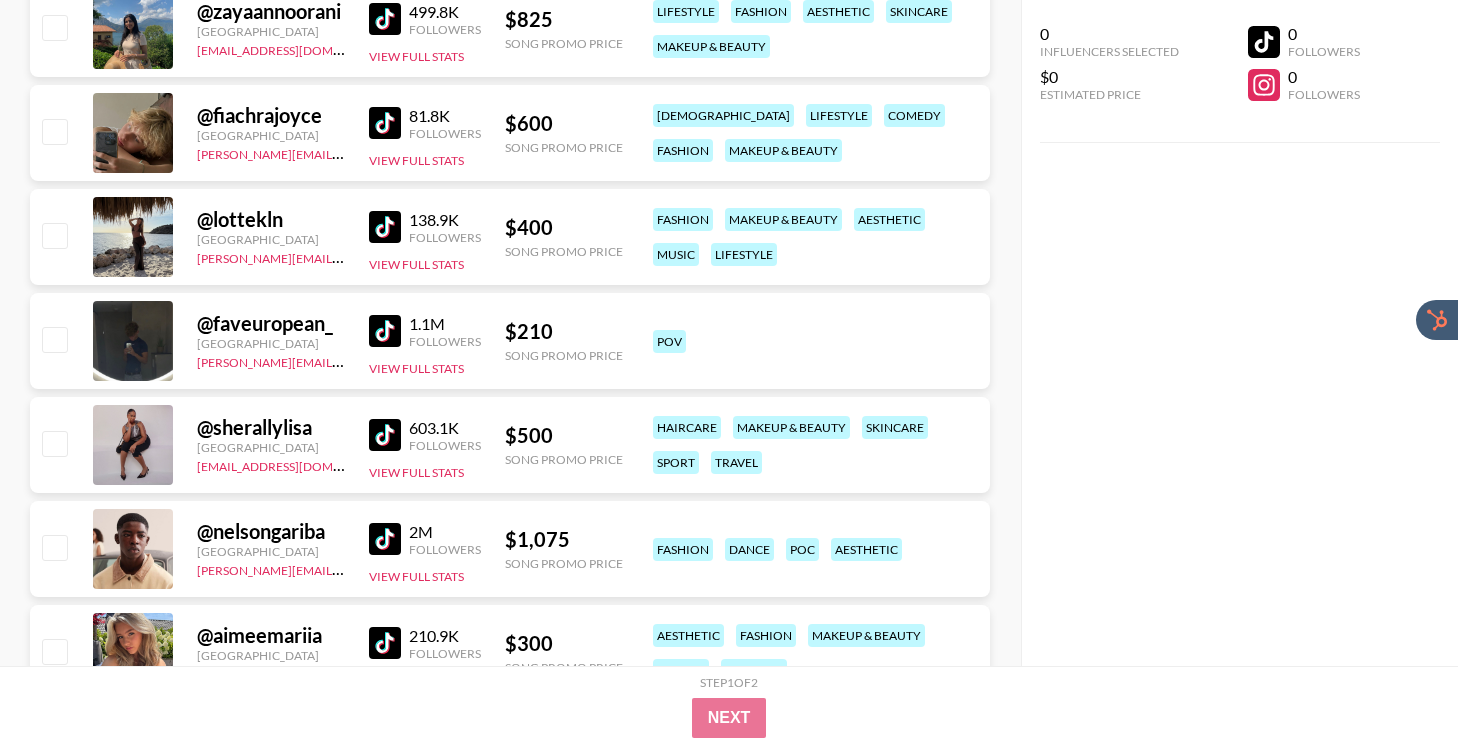 scroll, scrollTop: 1509, scrollLeft: 0, axis: vertical 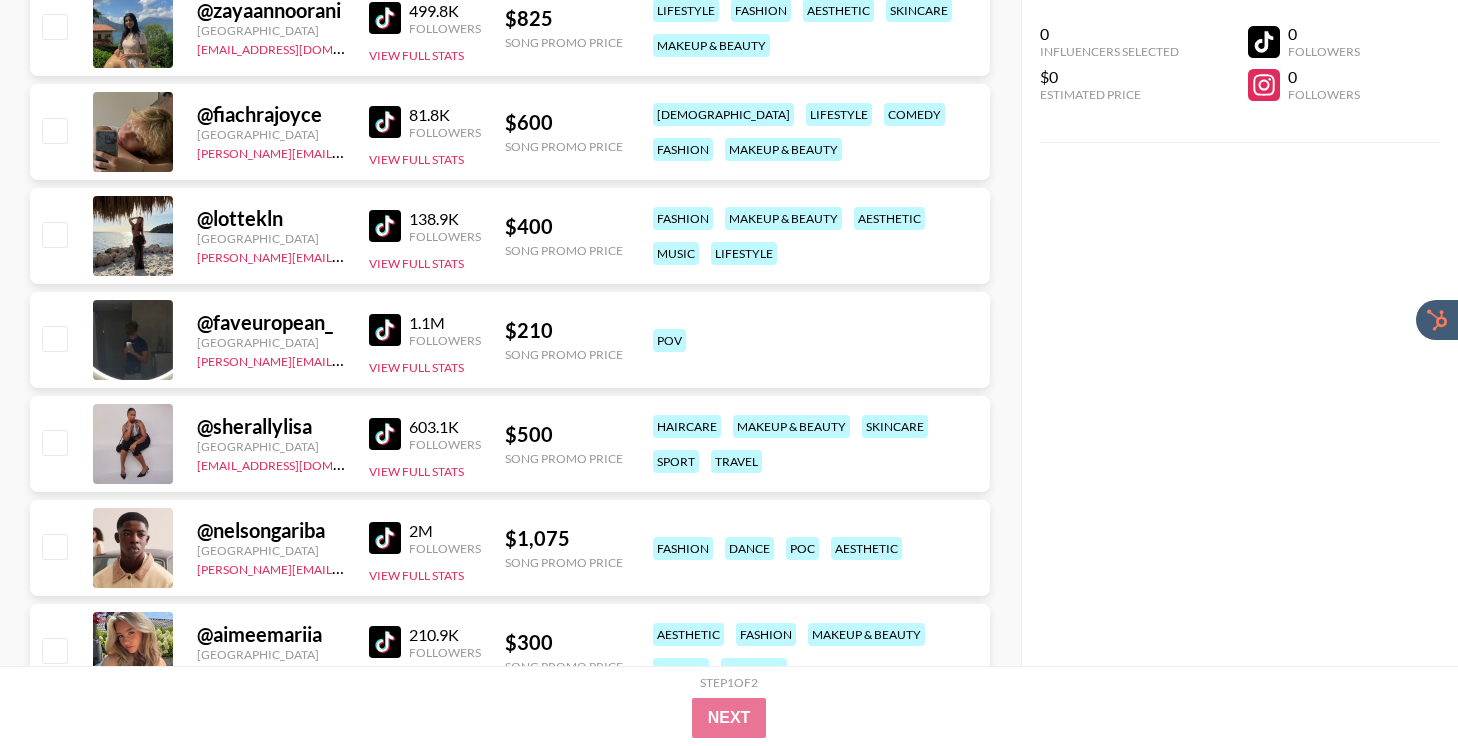 click on "@ sherallylisa Netherlands millylupton@grail-talent.com 603.1K Followers View Full Stats   $ 500 Song Promo Price haircare makeup & beauty skincare sport travel" at bounding box center (510, 444) 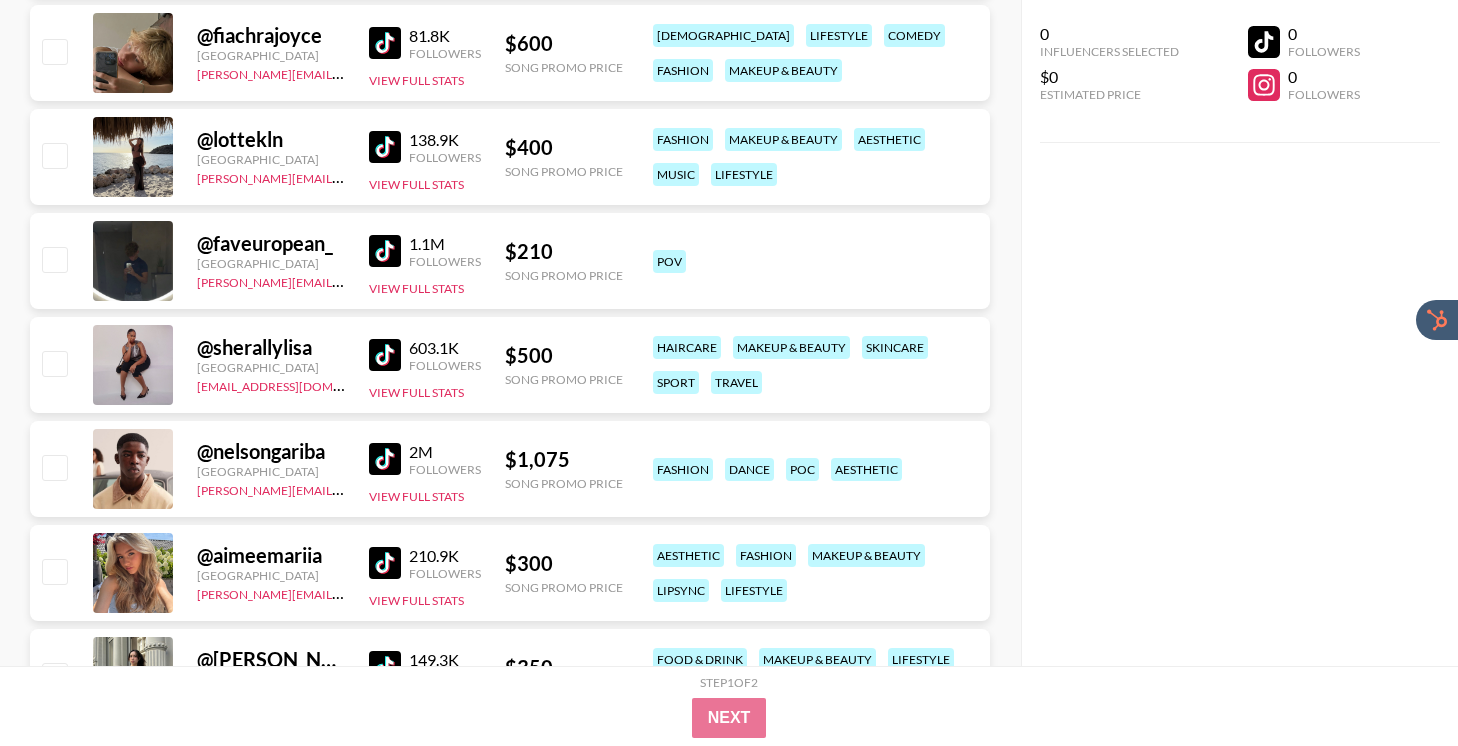scroll, scrollTop: 1598, scrollLeft: 0, axis: vertical 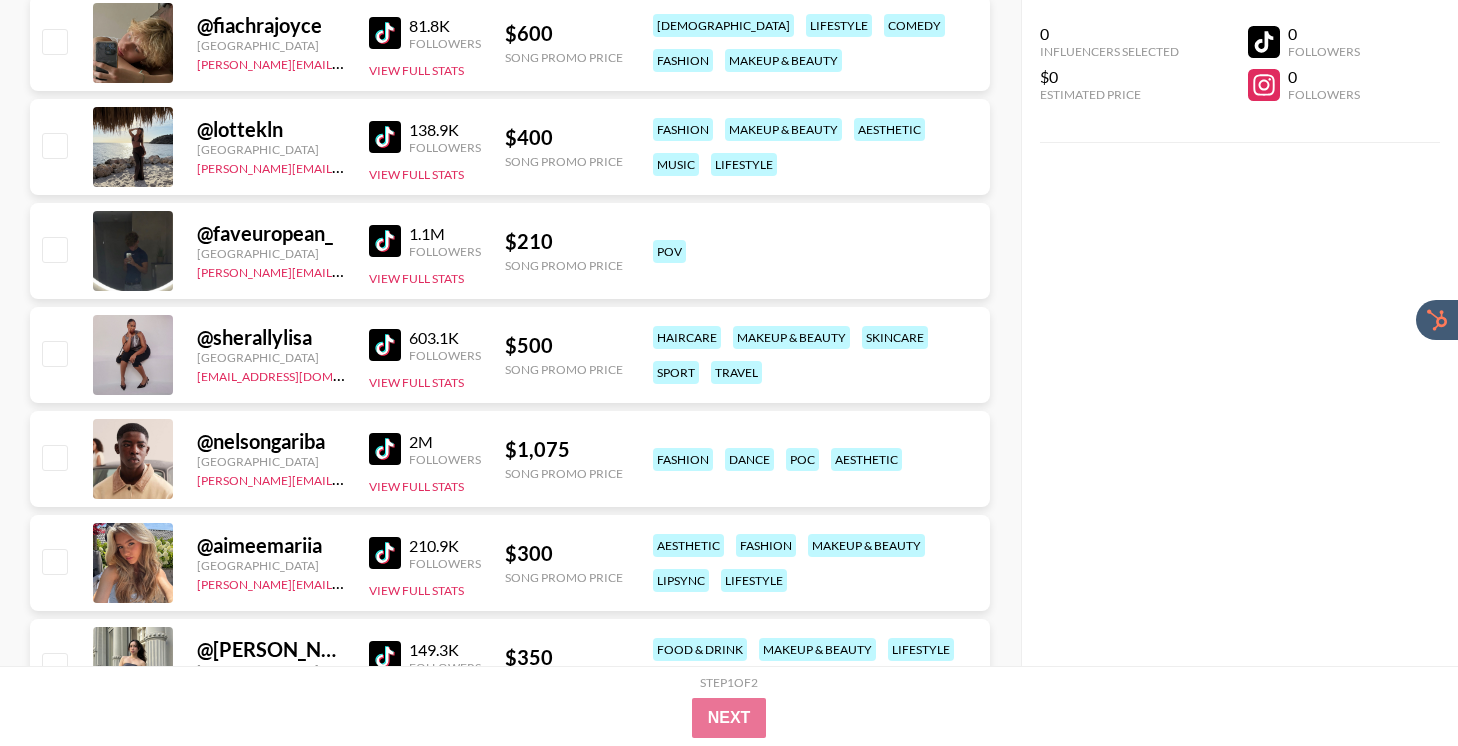 click at bounding box center [385, 553] 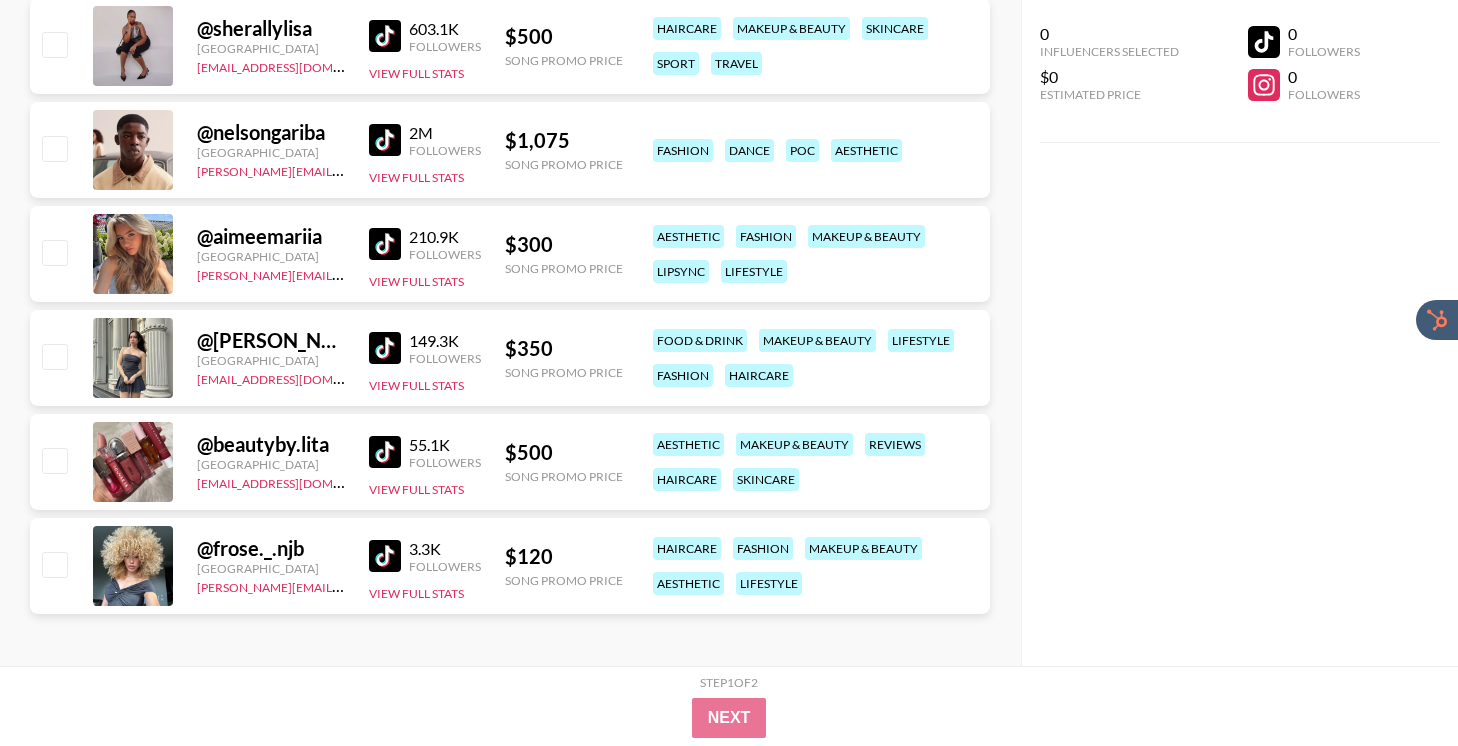 scroll, scrollTop: 1911, scrollLeft: 0, axis: vertical 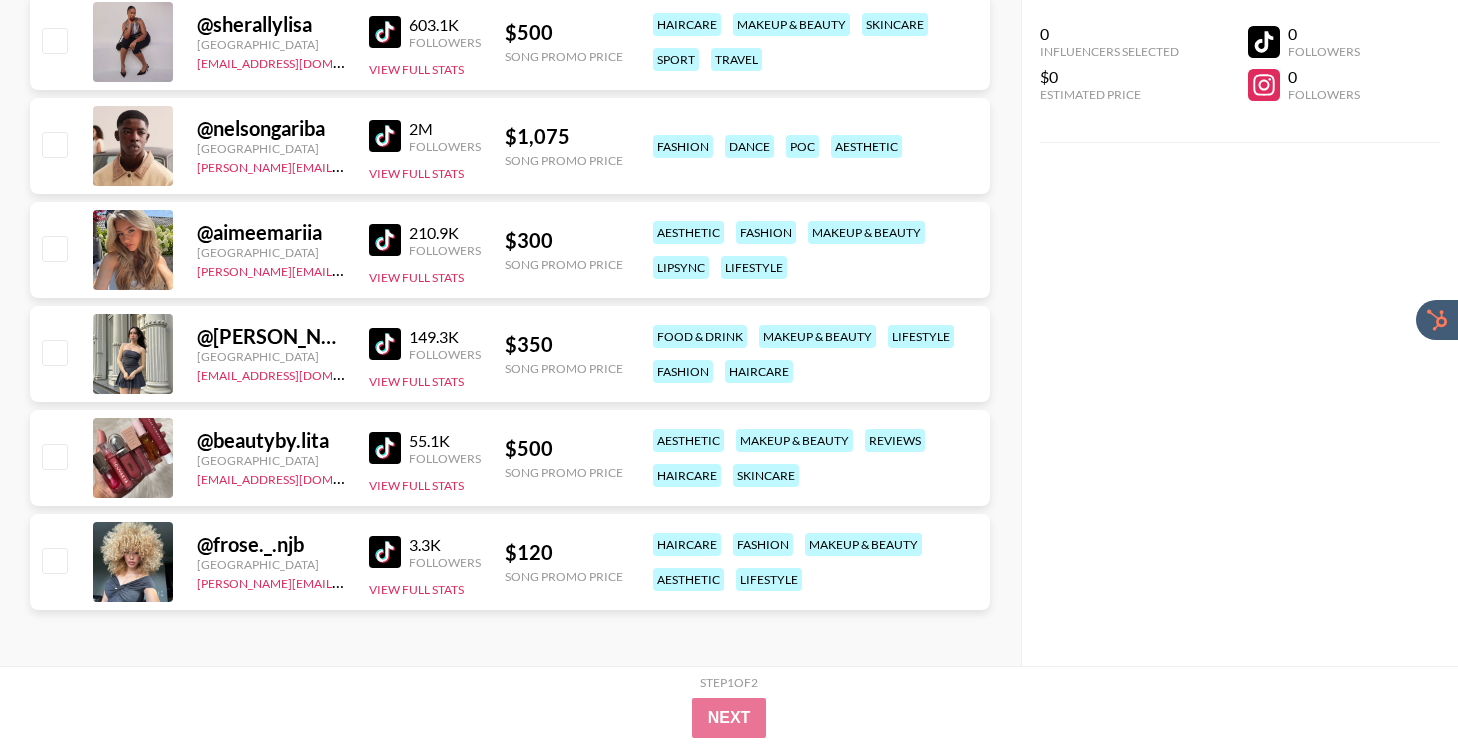click at bounding box center [385, 344] 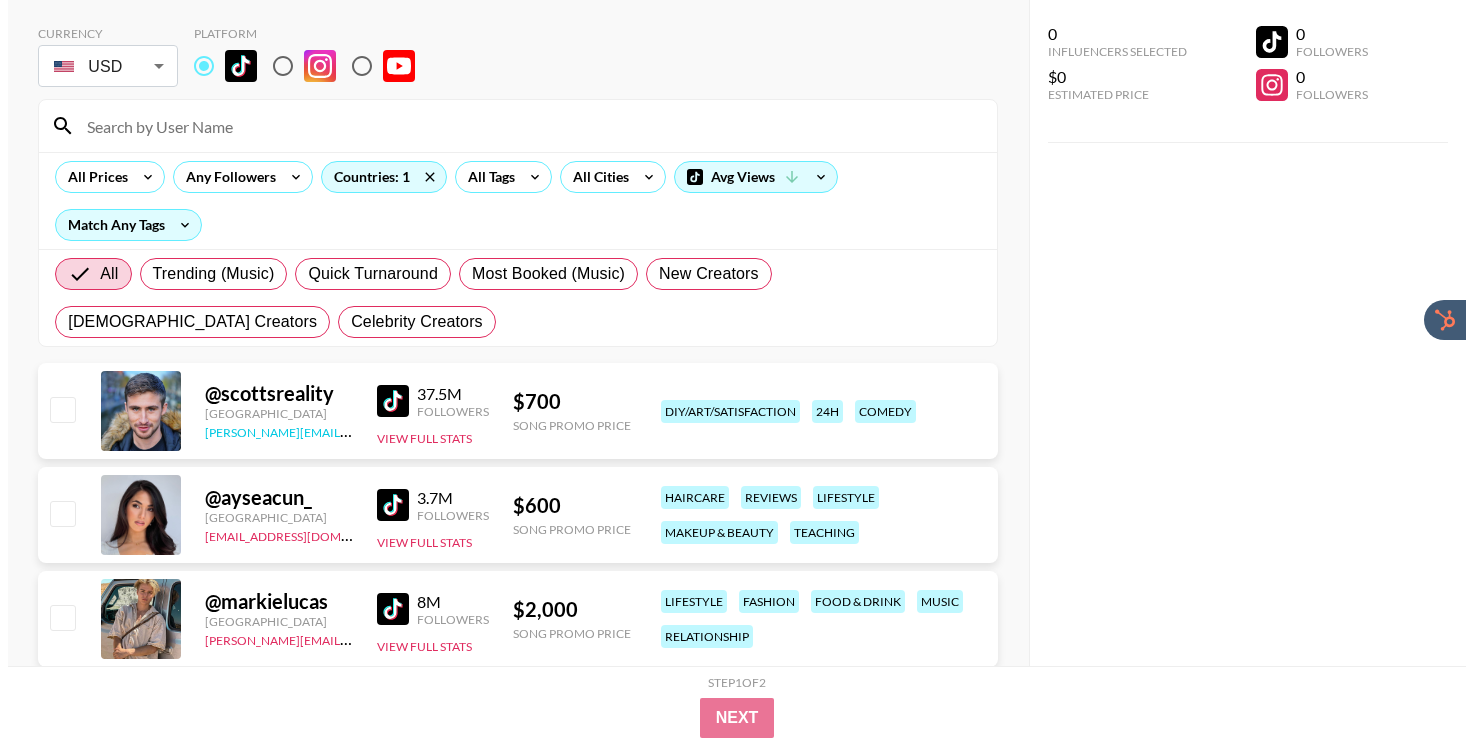 scroll, scrollTop: 0, scrollLeft: 0, axis: both 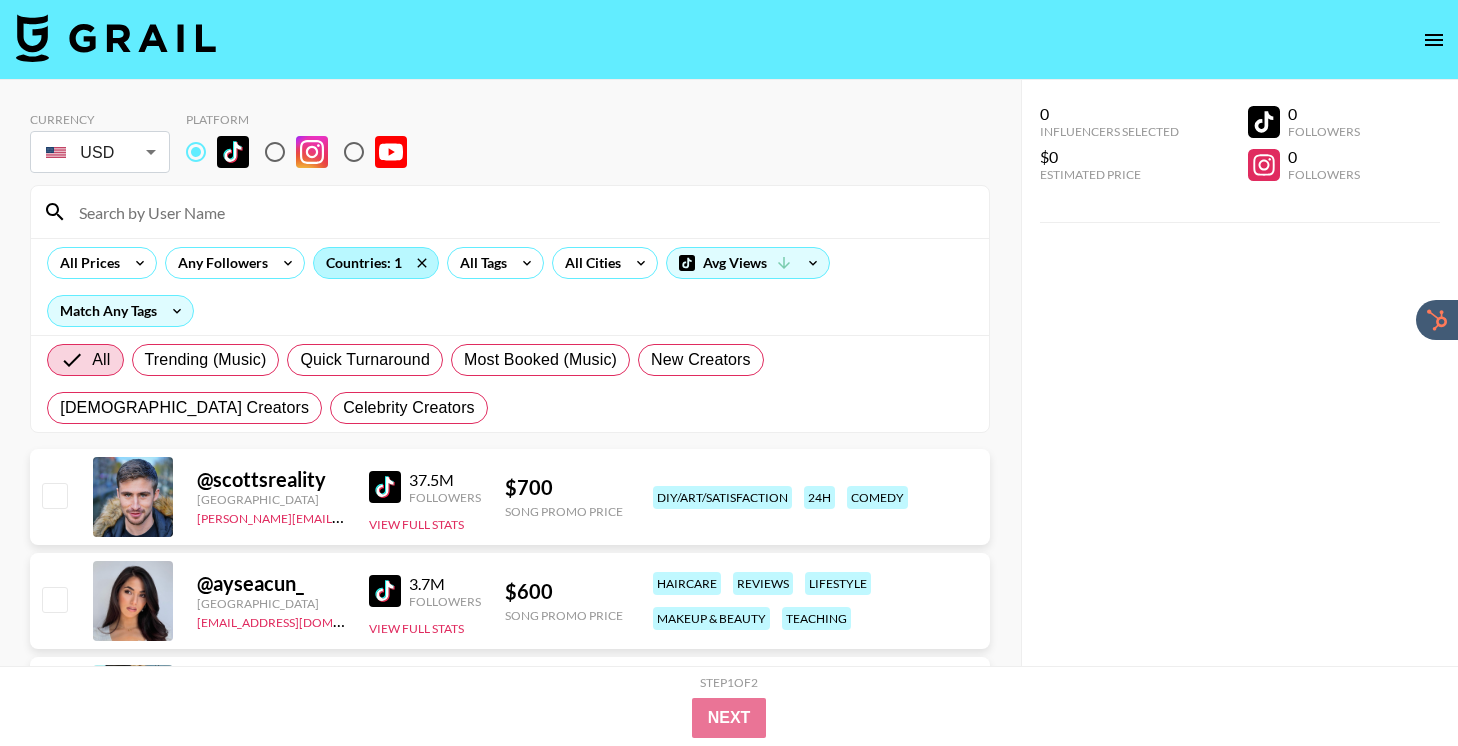 click on "Countries: 1" at bounding box center [376, 263] 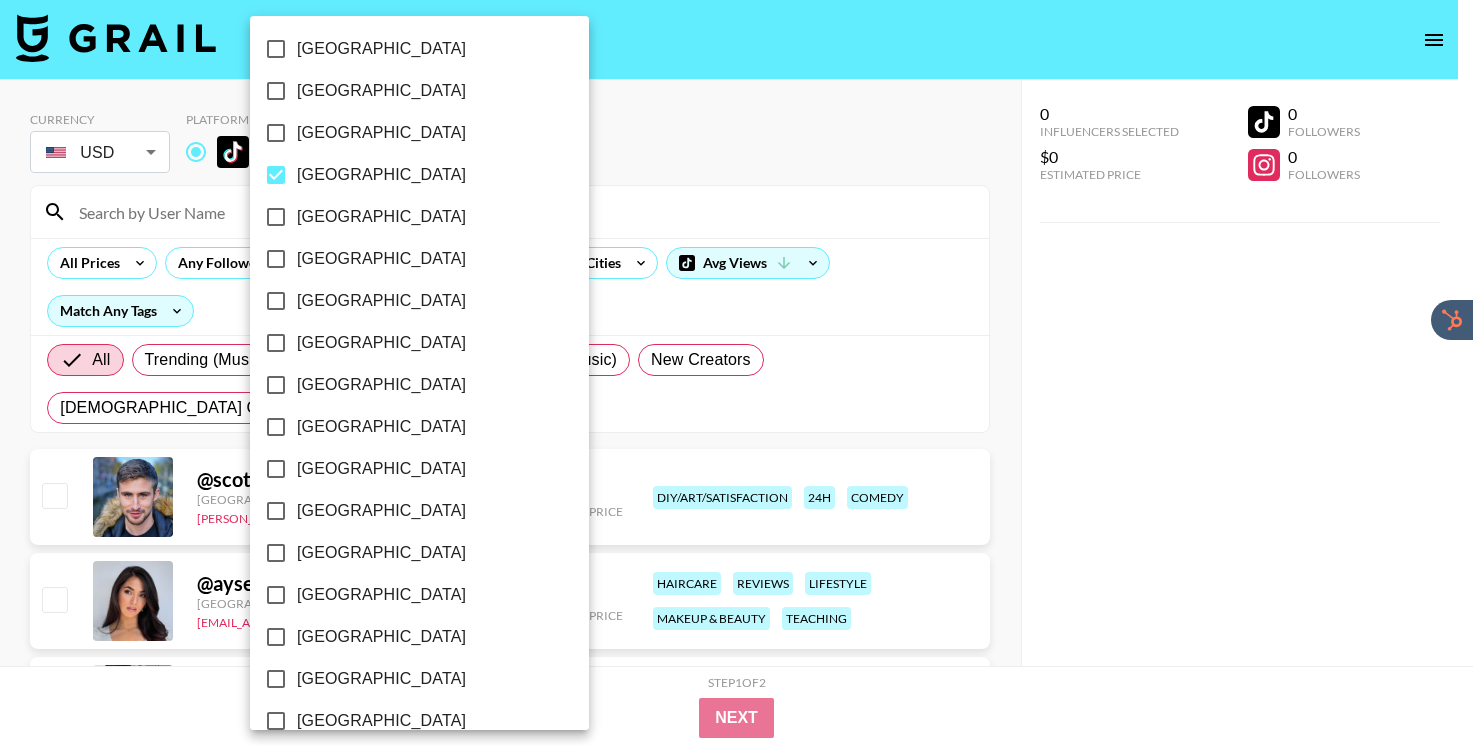 scroll, scrollTop: 1176, scrollLeft: 0, axis: vertical 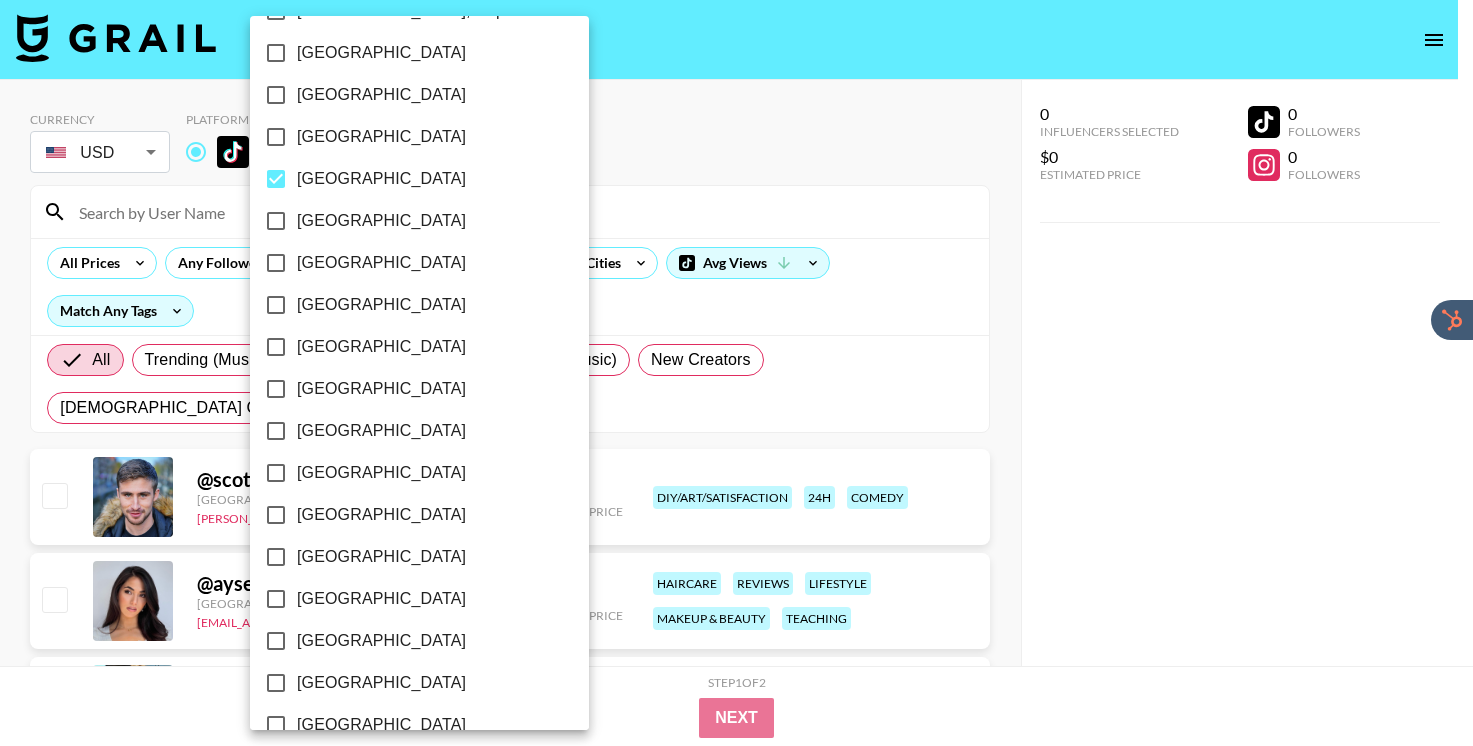click on "[GEOGRAPHIC_DATA]" at bounding box center [381, 179] 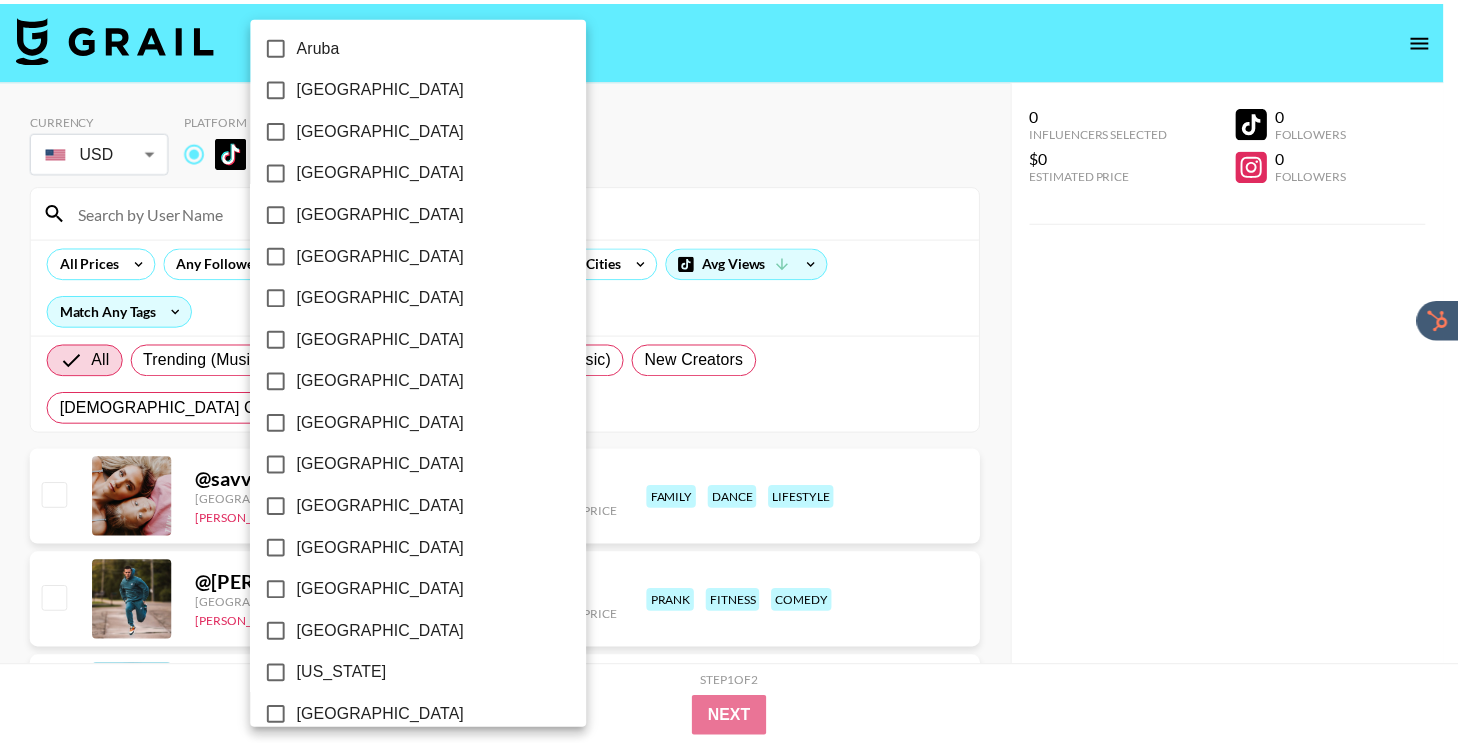 scroll, scrollTop: 88, scrollLeft: 0, axis: vertical 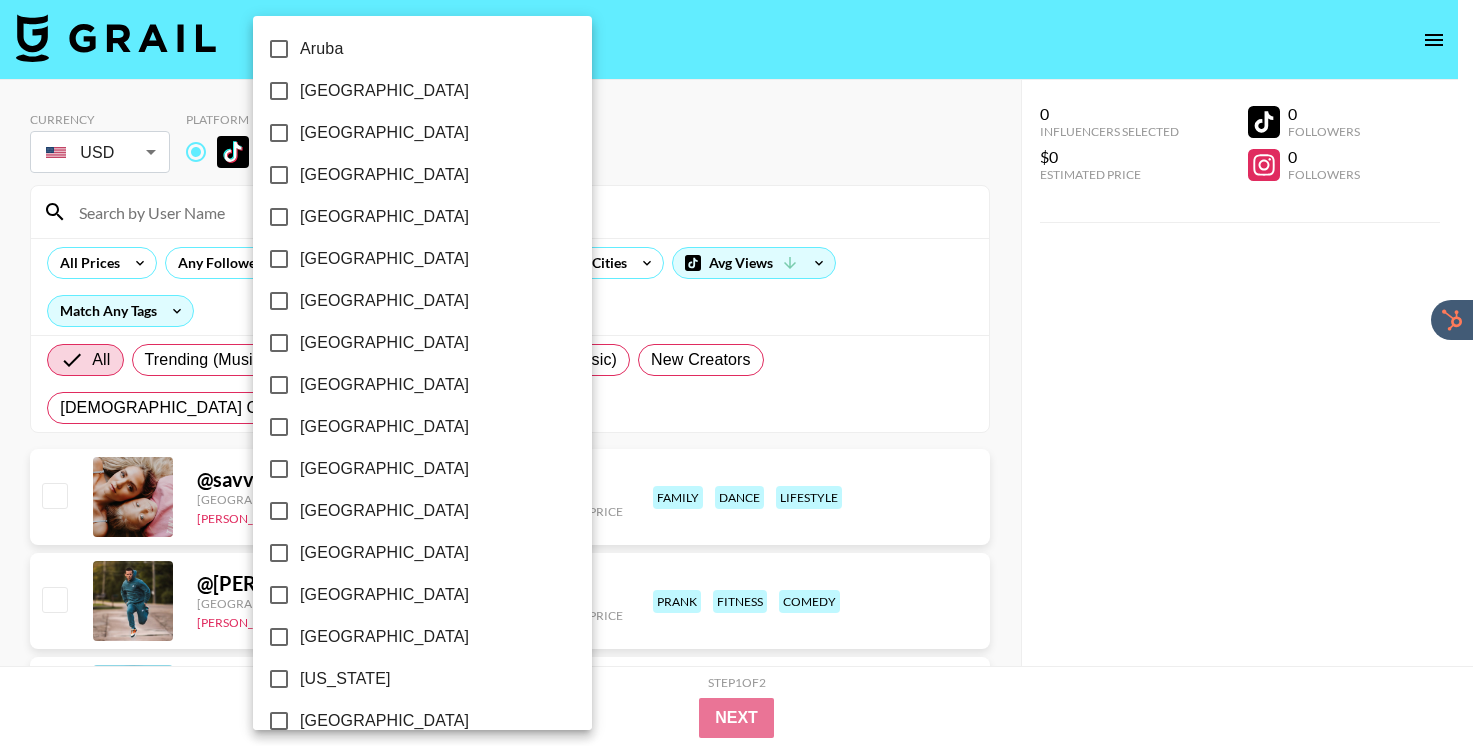 click on "[GEOGRAPHIC_DATA]" at bounding box center [384, 259] 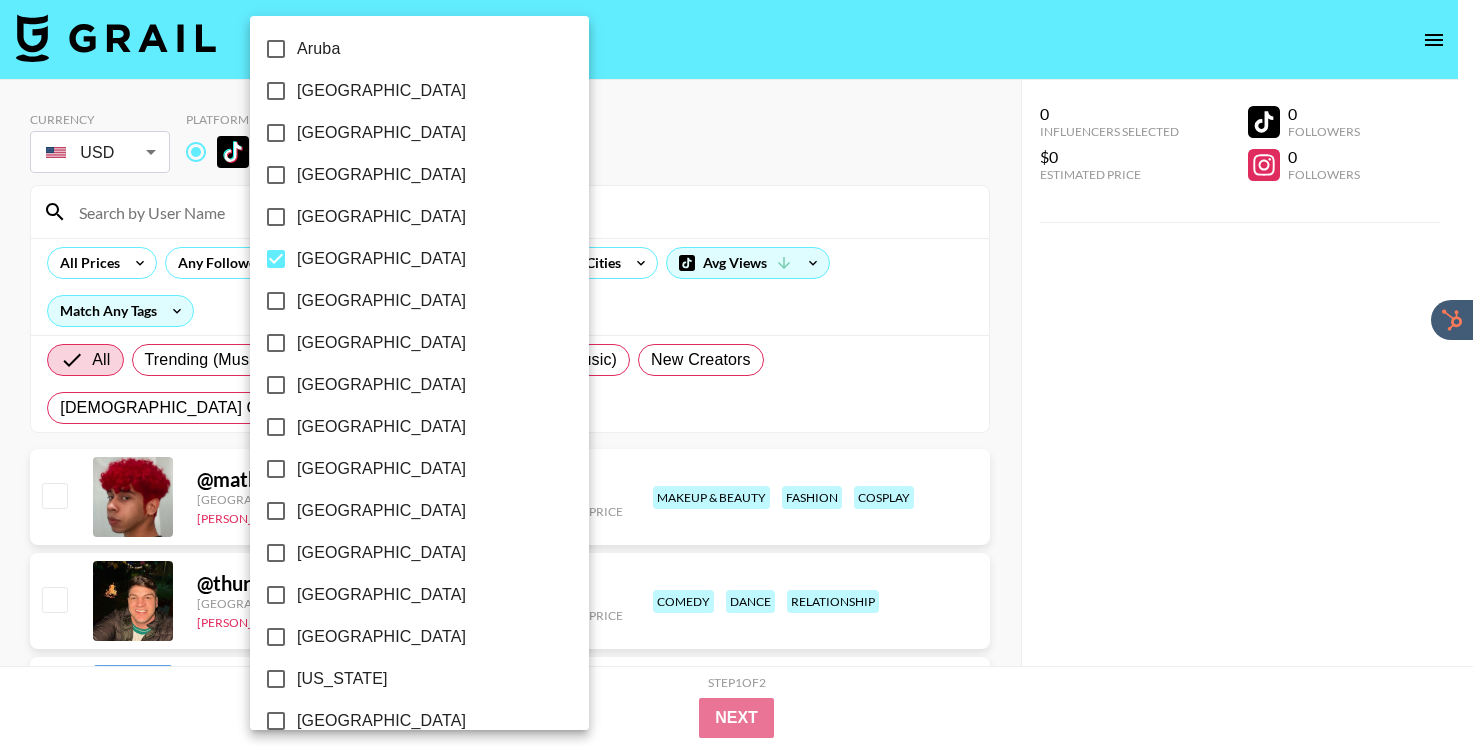 click at bounding box center [736, 373] 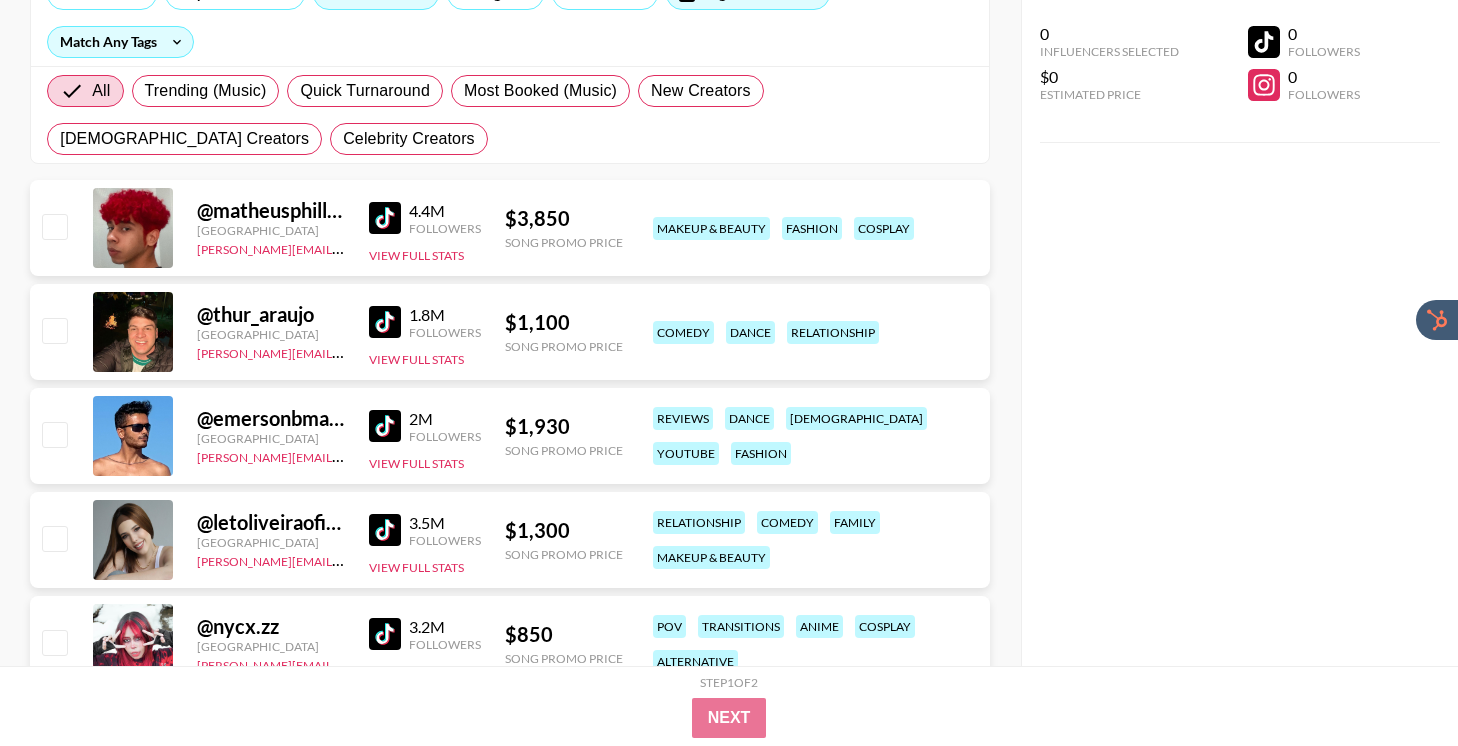 scroll, scrollTop: 274, scrollLeft: 0, axis: vertical 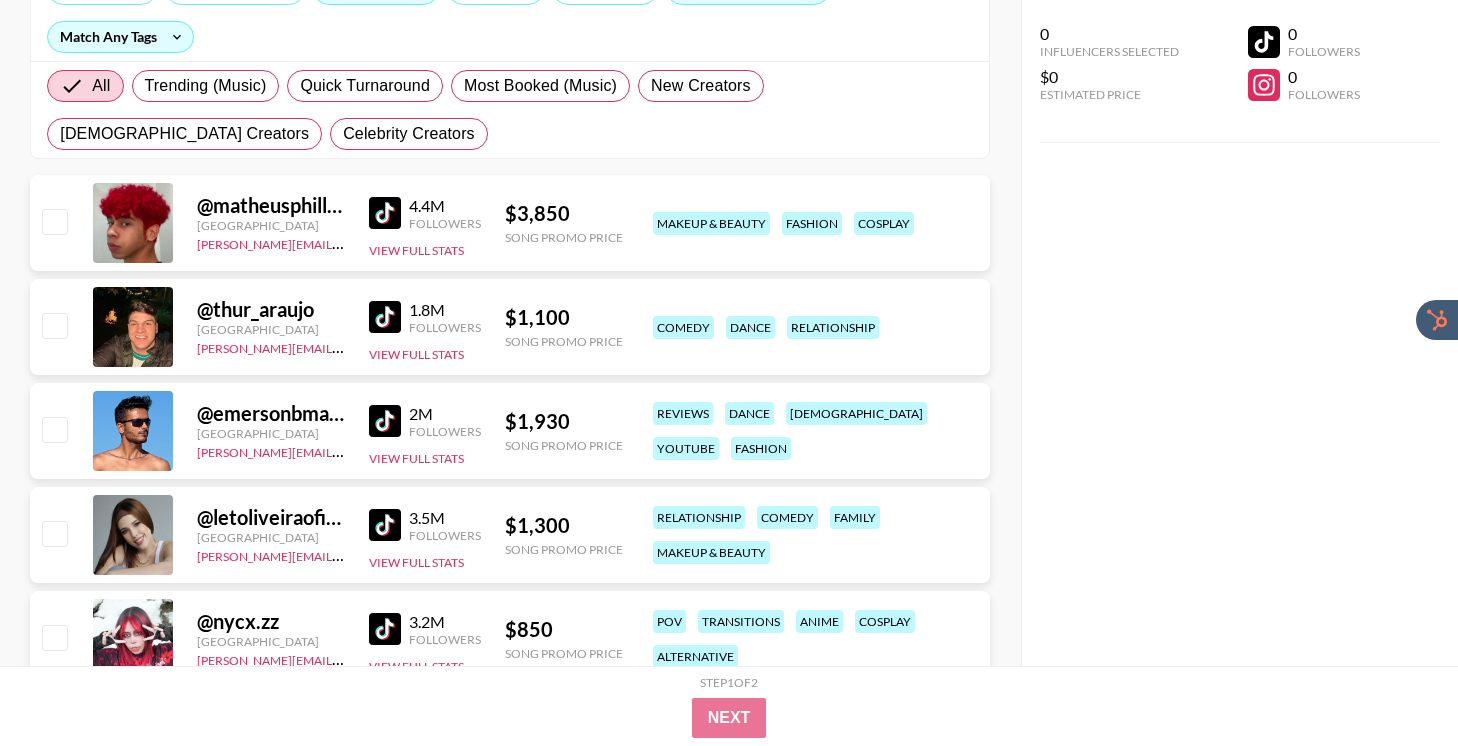 click at bounding box center [385, 317] 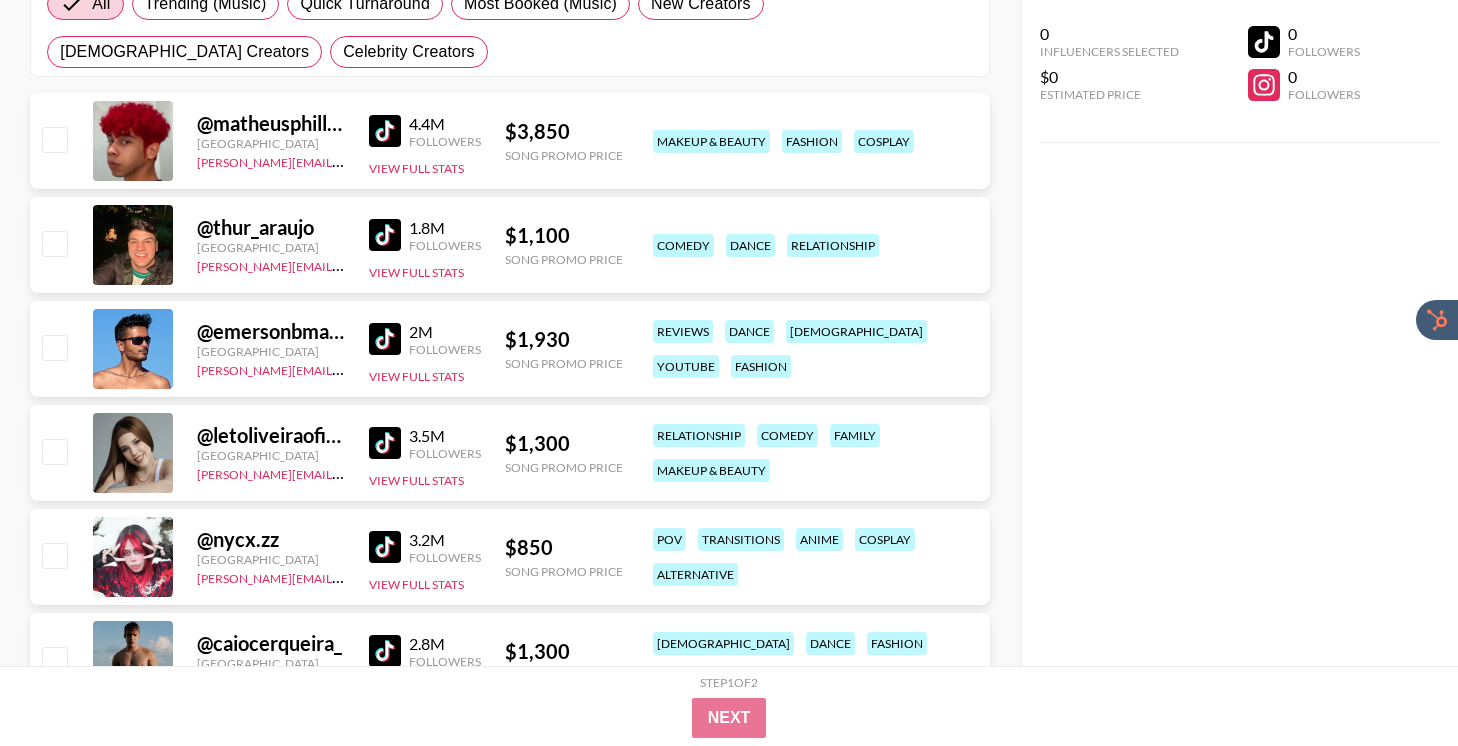 scroll, scrollTop: 363, scrollLeft: 0, axis: vertical 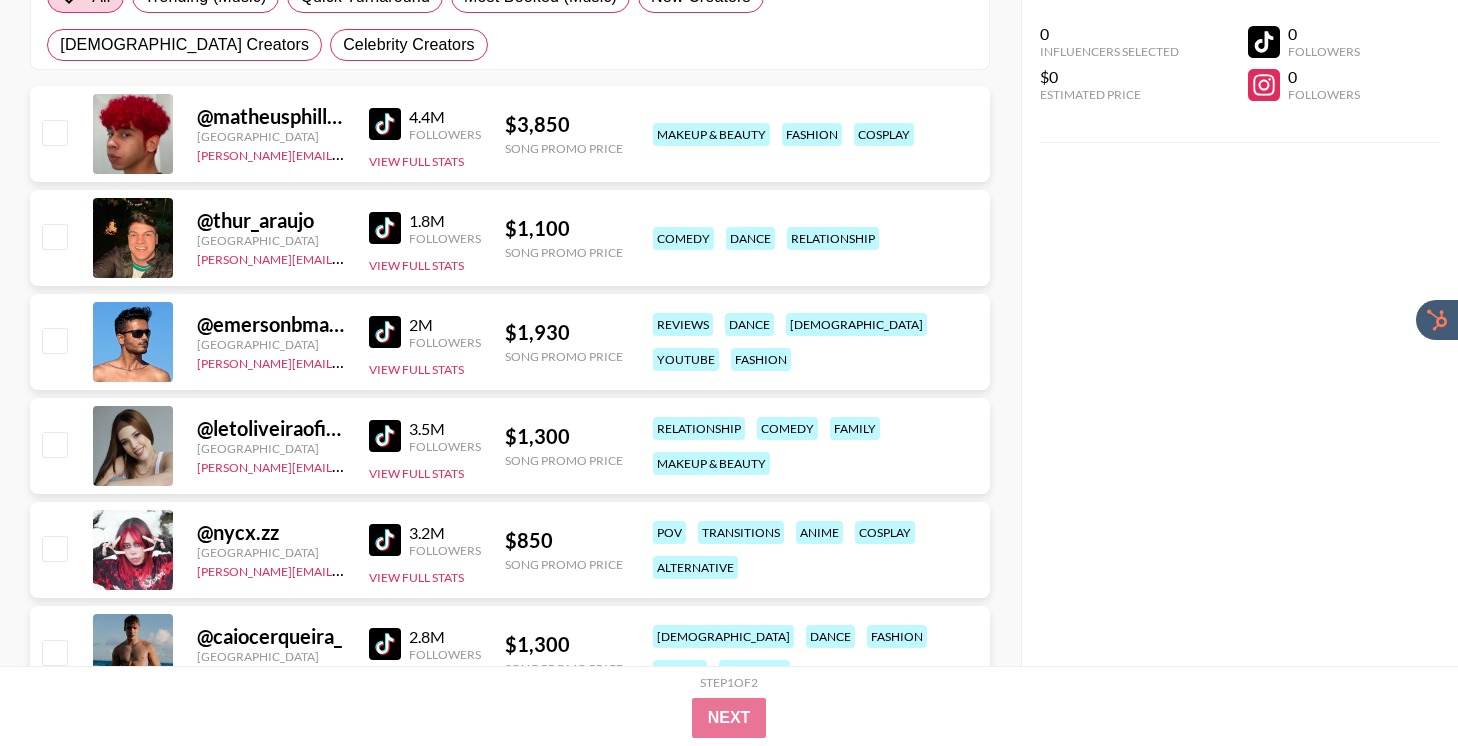 click at bounding box center (385, 436) 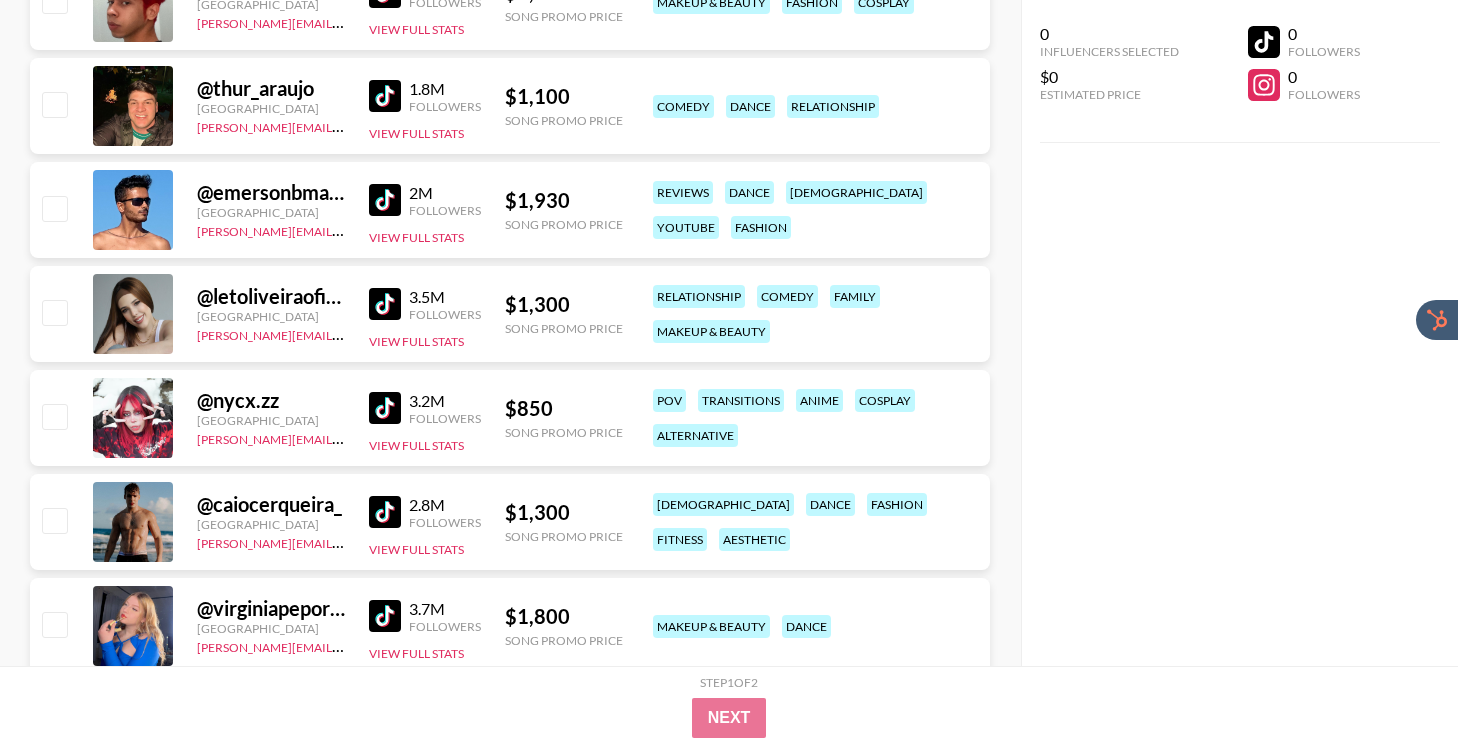 scroll, scrollTop: 515, scrollLeft: 0, axis: vertical 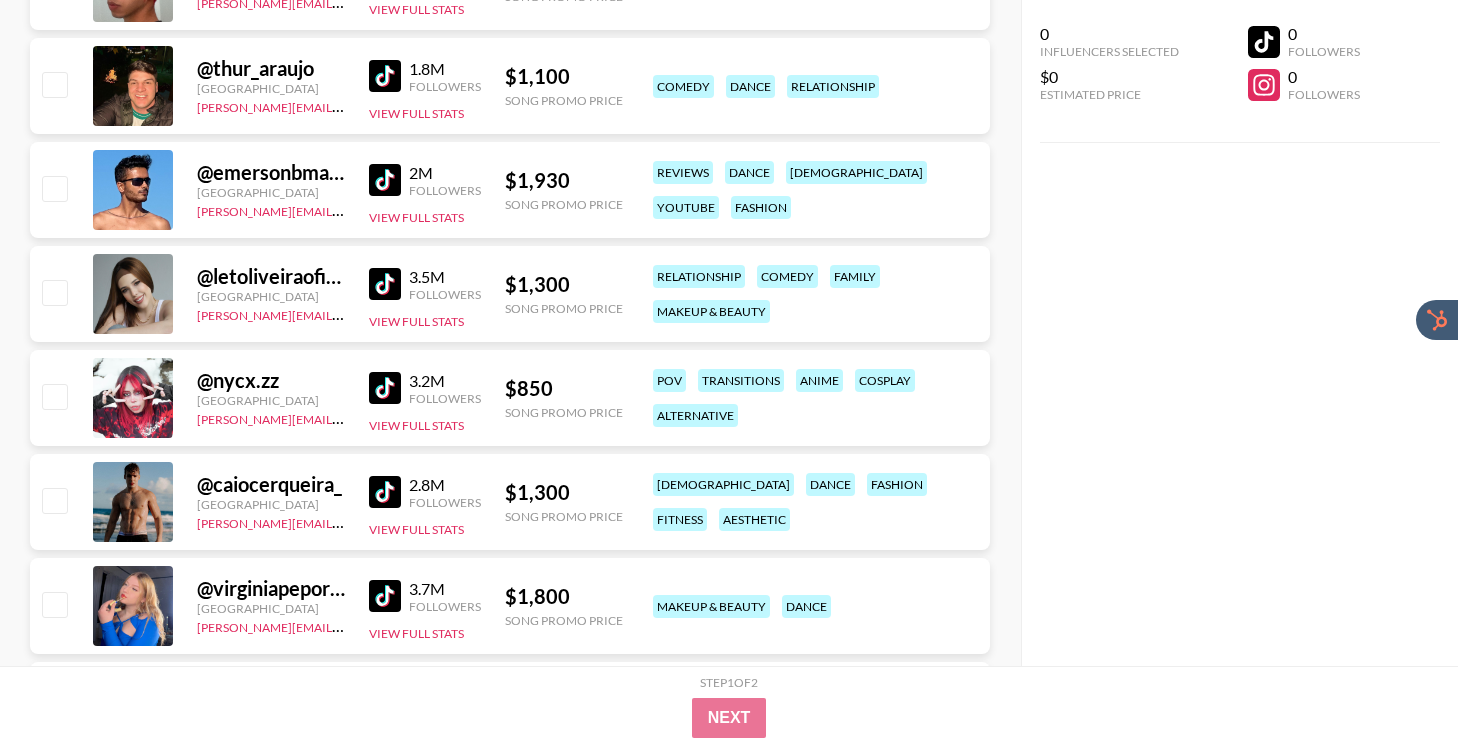 click at bounding box center [385, 492] 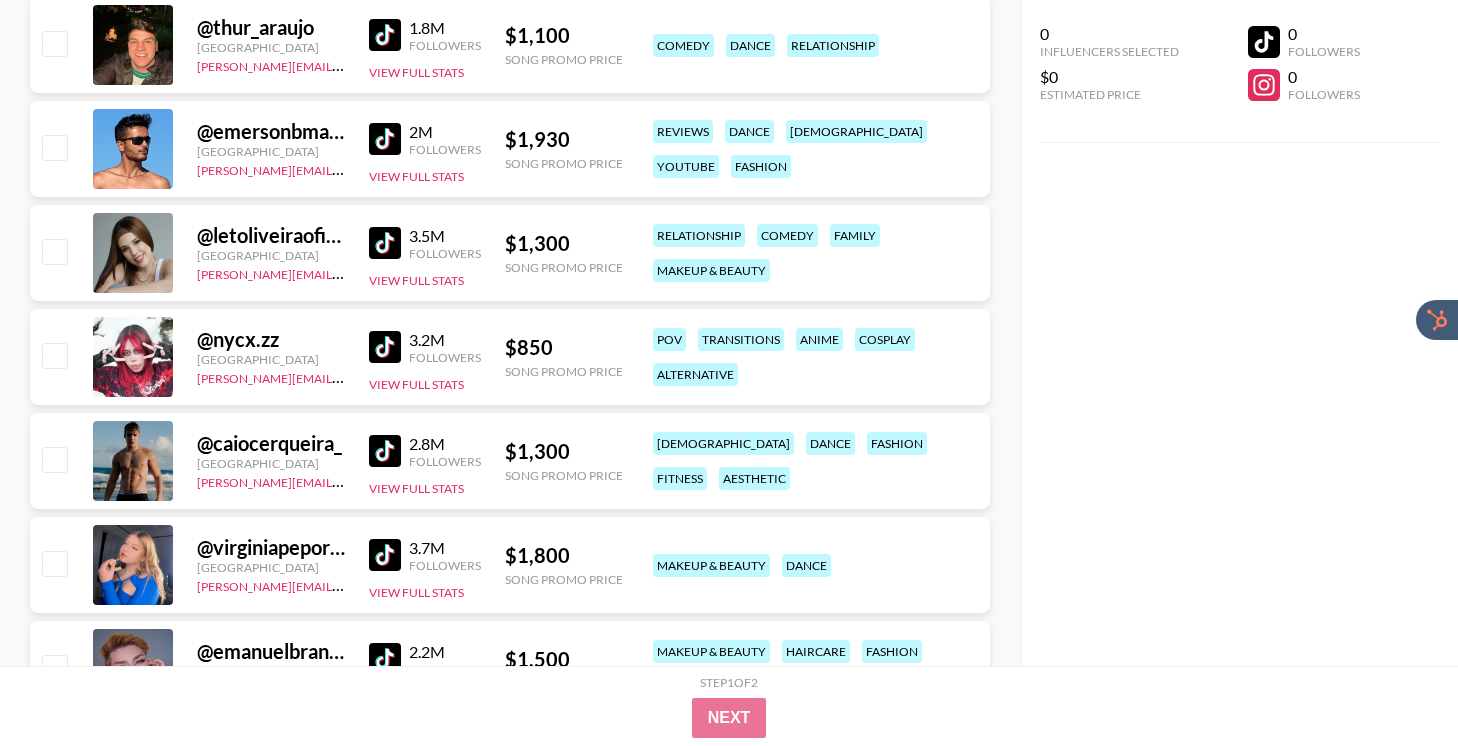 scroll, scrollTop: 559, scrollLeft: 0, axis: vertical 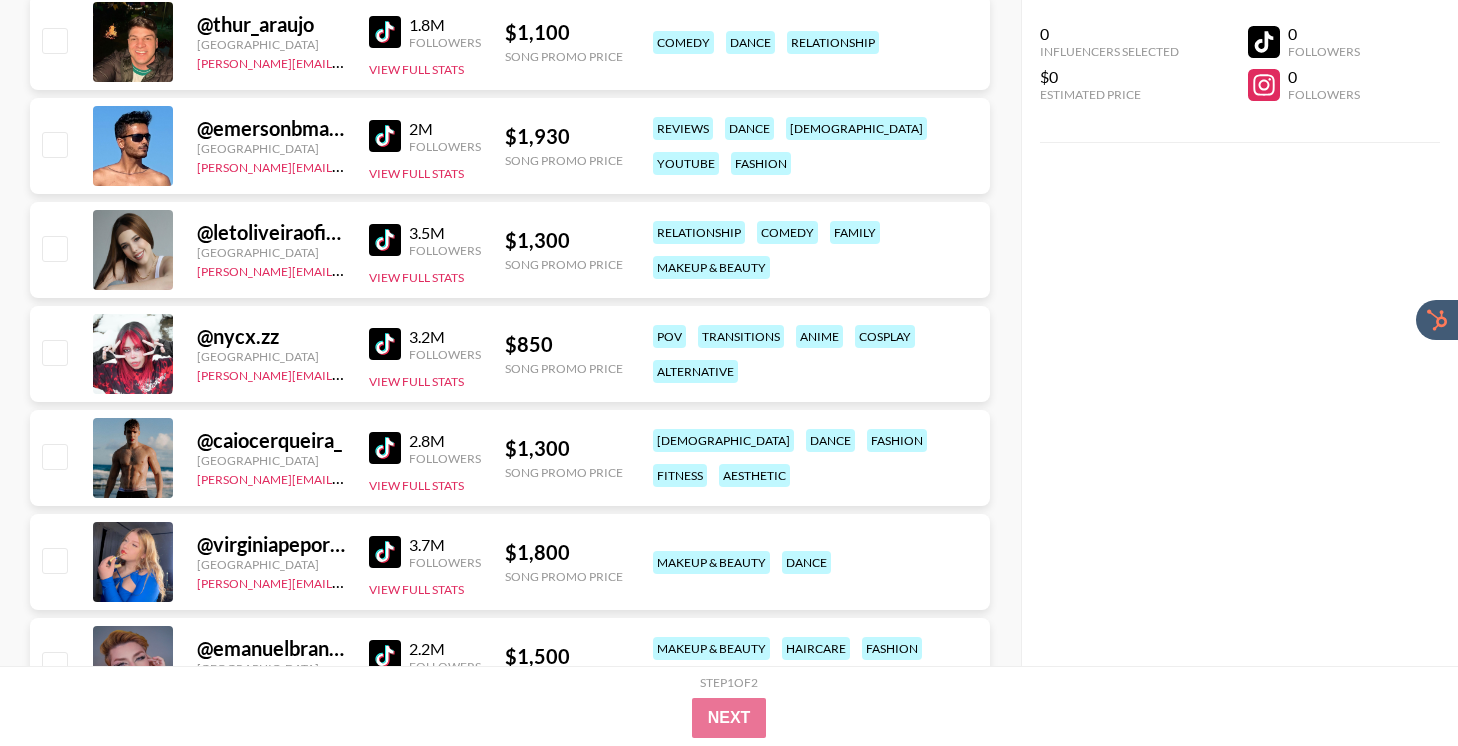 click at bounding box center (385, 552) 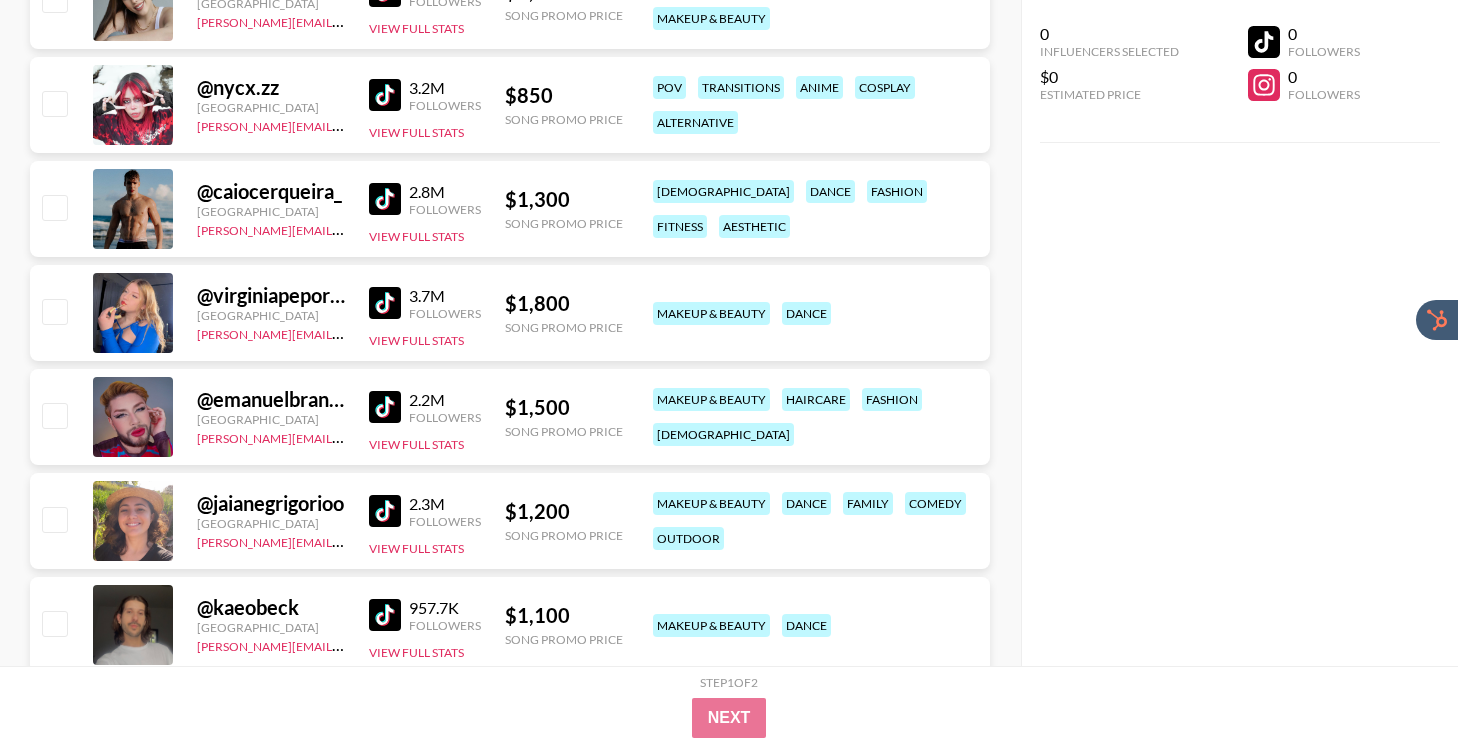 scroll, scrollTop: 825, scrollLeft: 0, axis: vertical 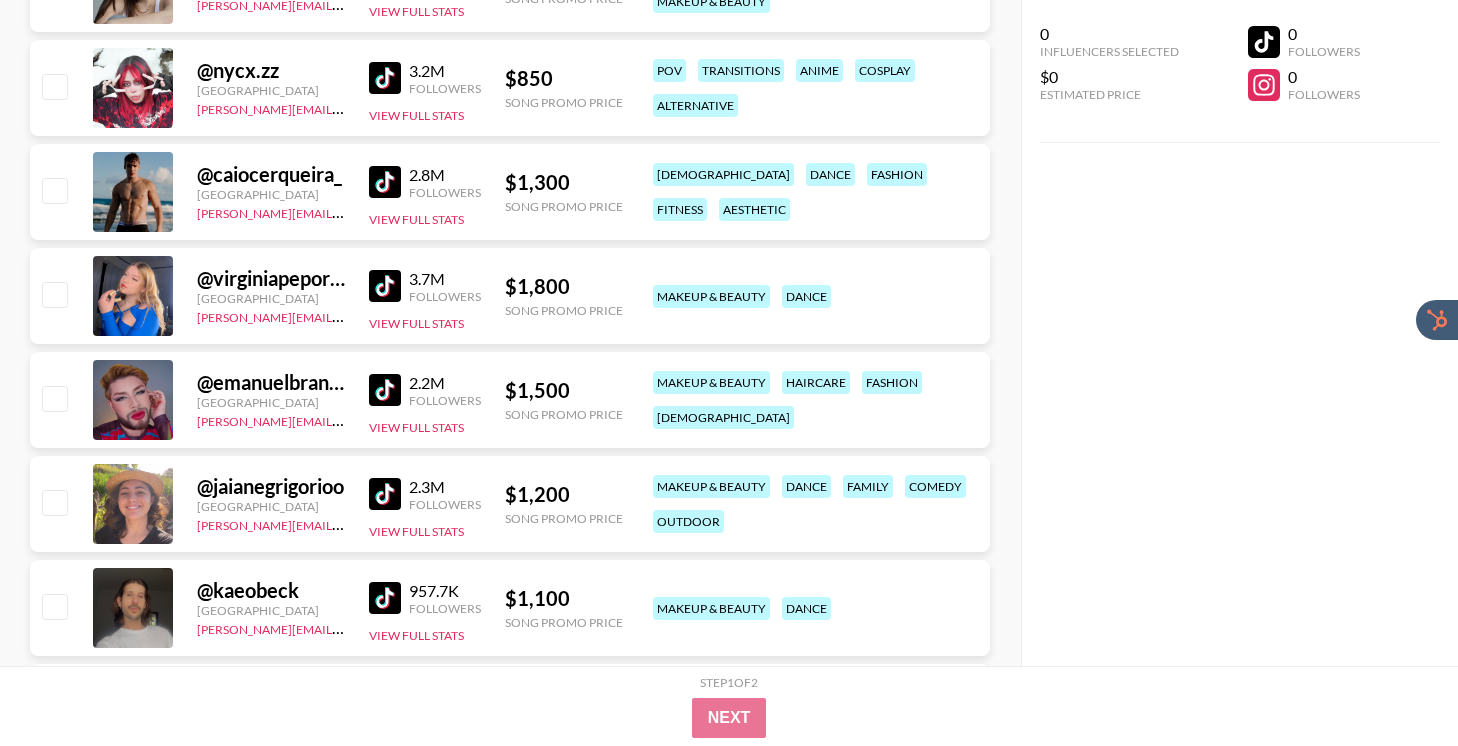 click at bounding box center [385, 494] 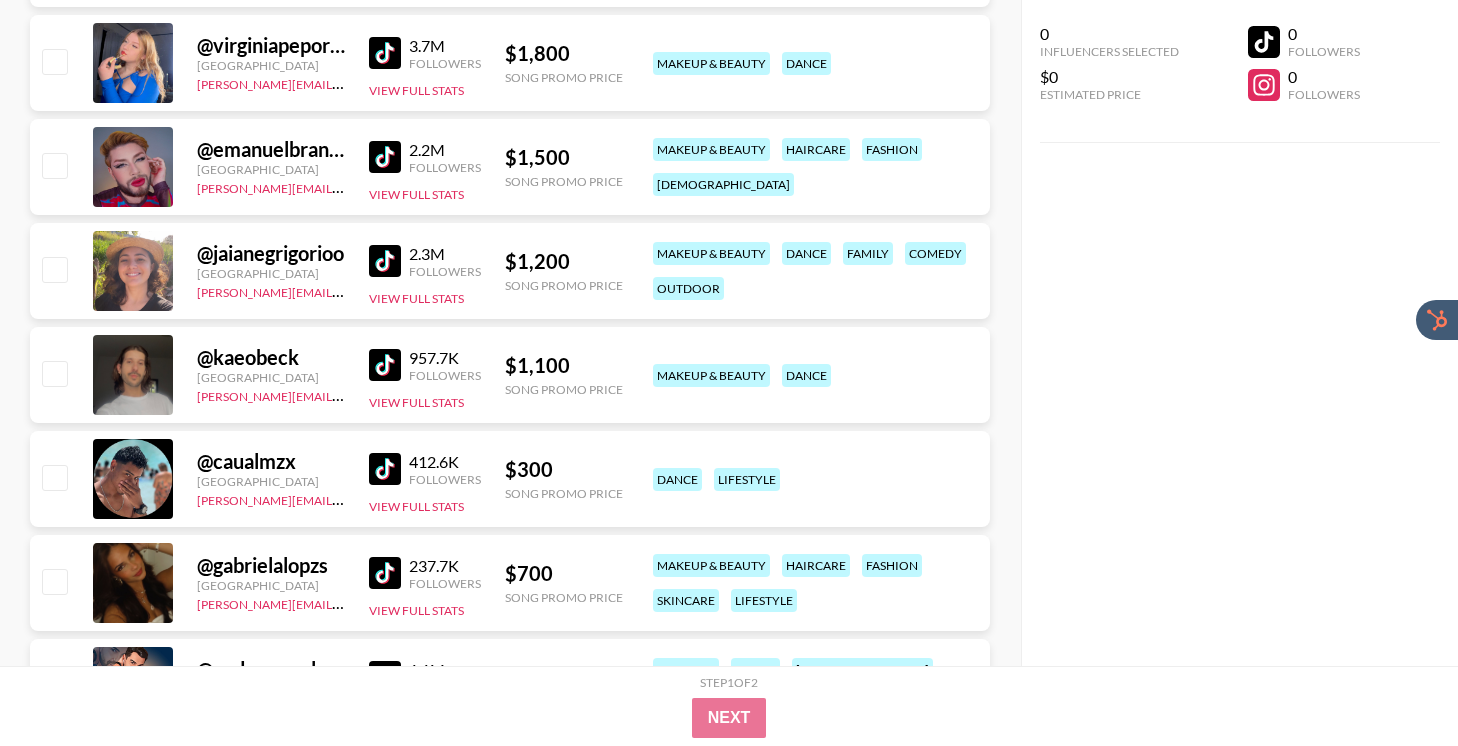 scroll, scrollTop: 1099, scrollLeft: 0, axis: vertical 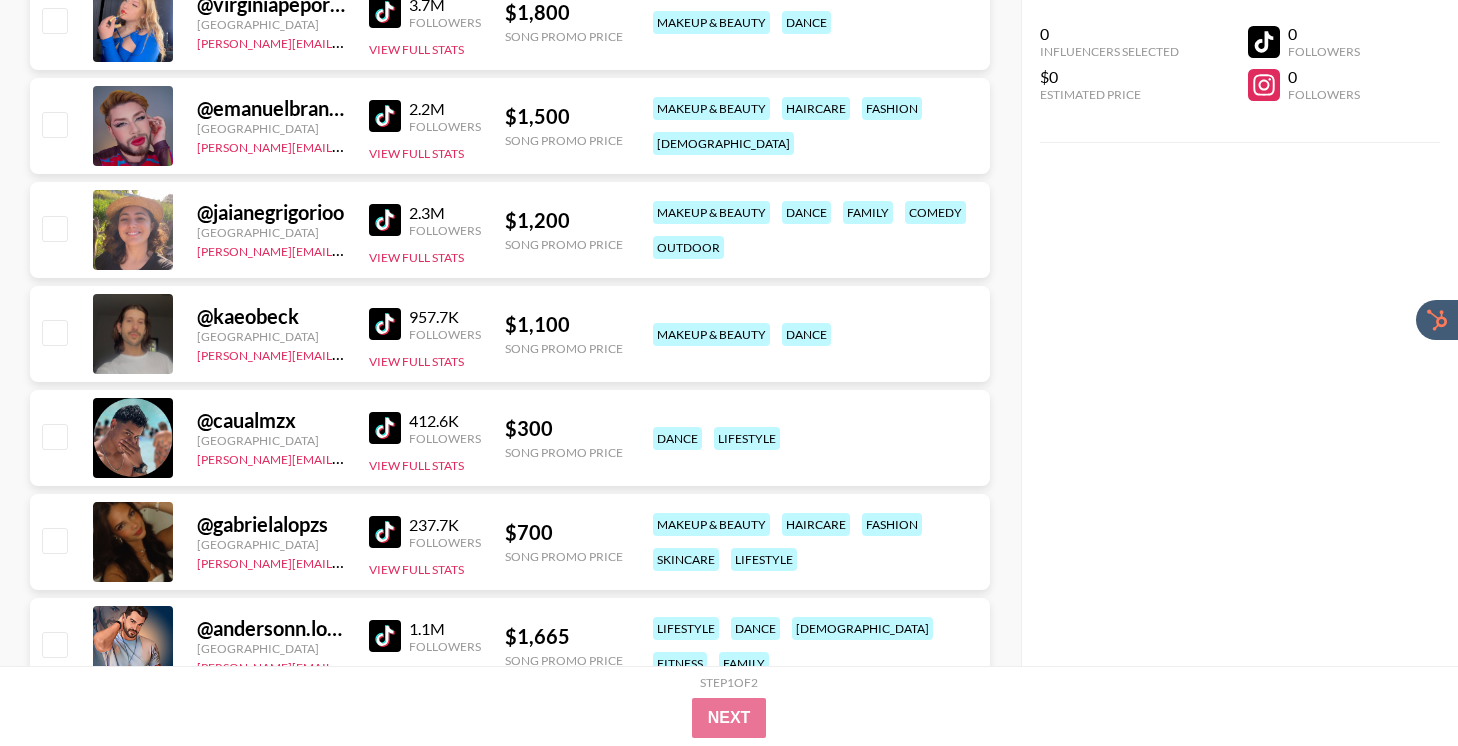 click at bounding box center (385, 428) 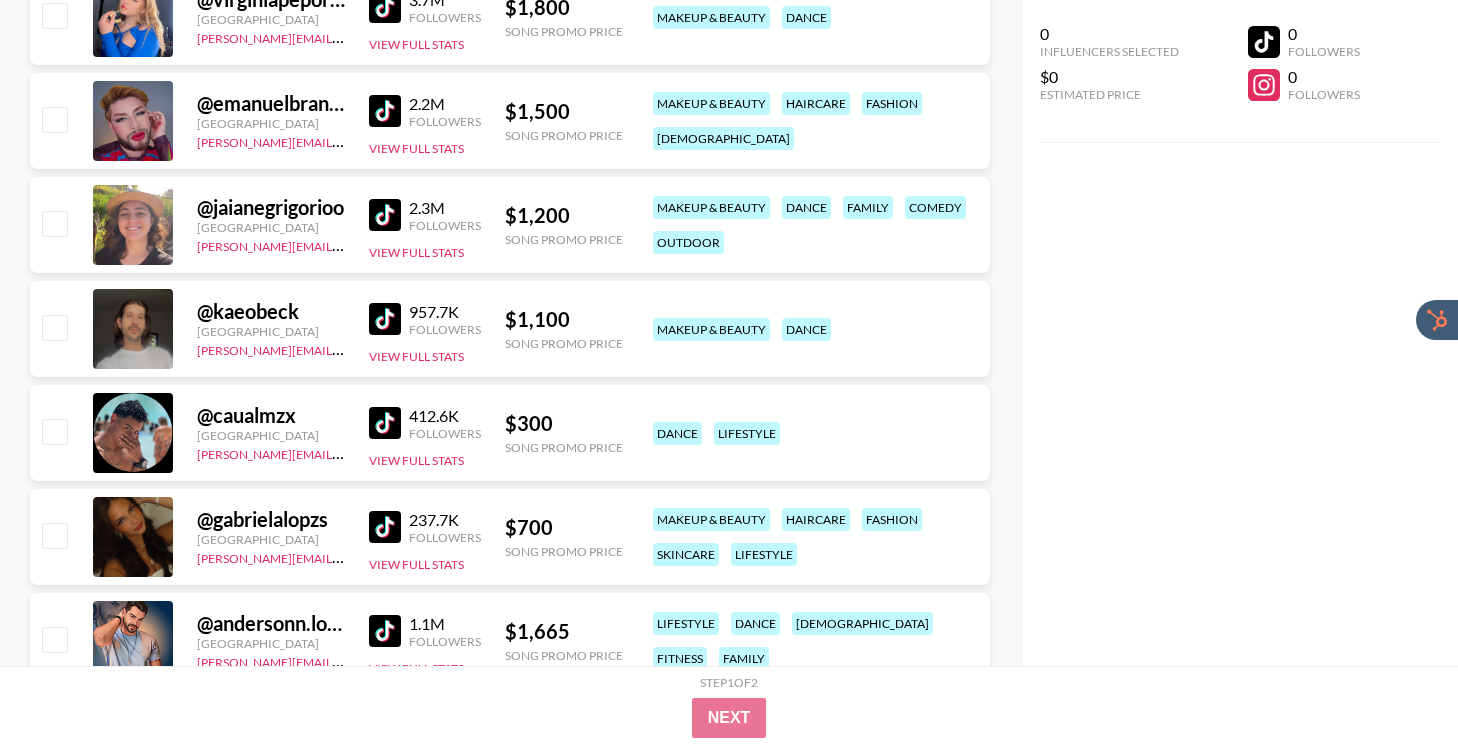 scroll, scrollTop: 1107, scrollLeft: 0, axis: vertical 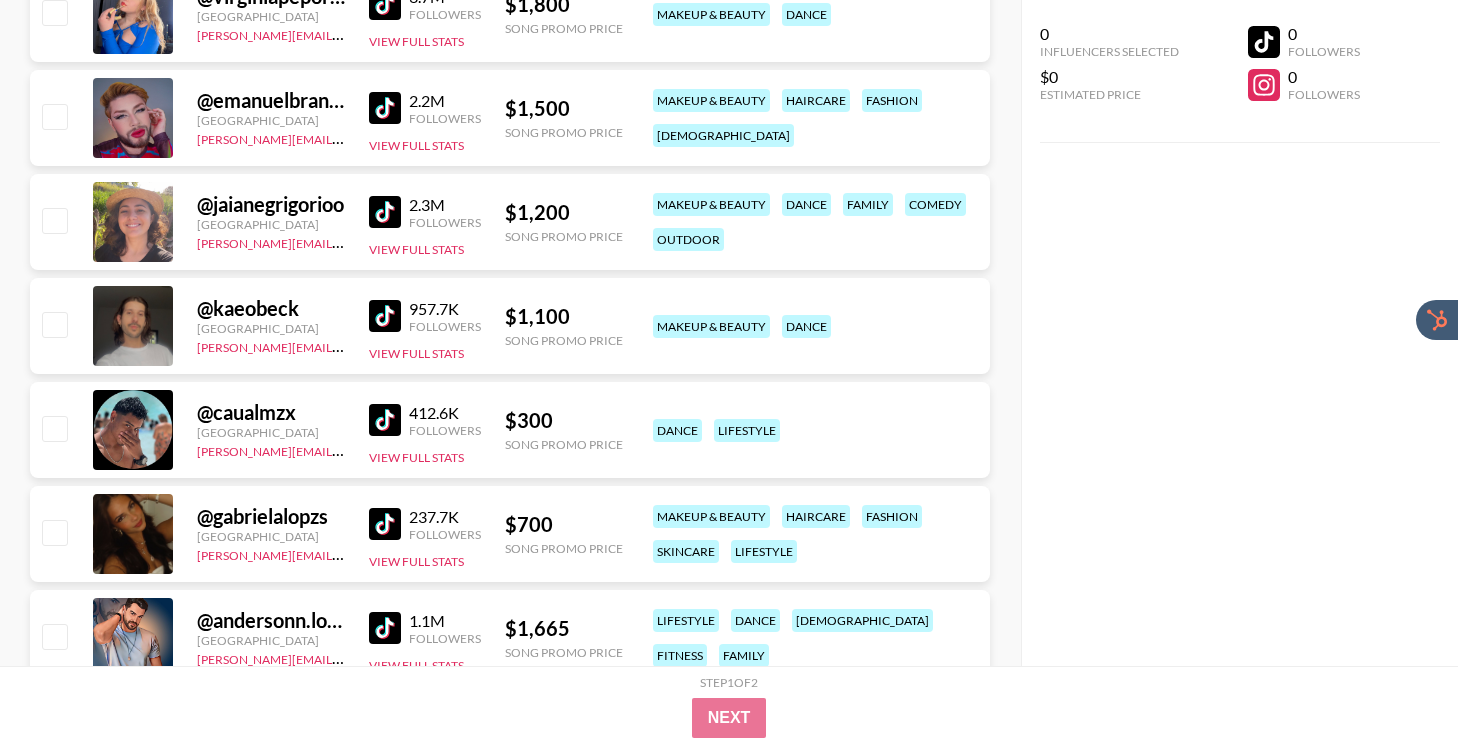 click at bounding box center [385, 524] 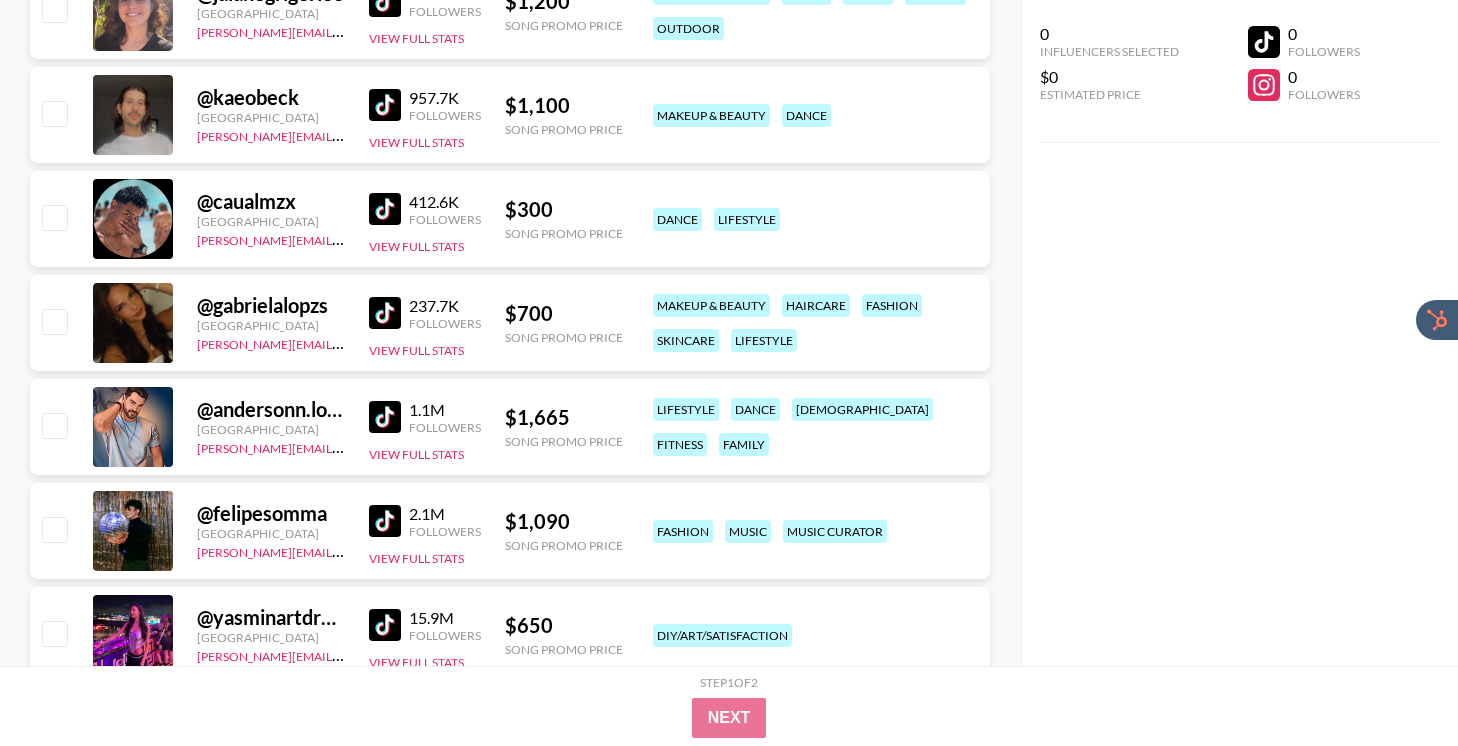 scroll, scrollTop: 1336, scrollLeft: 0, axis: vertical 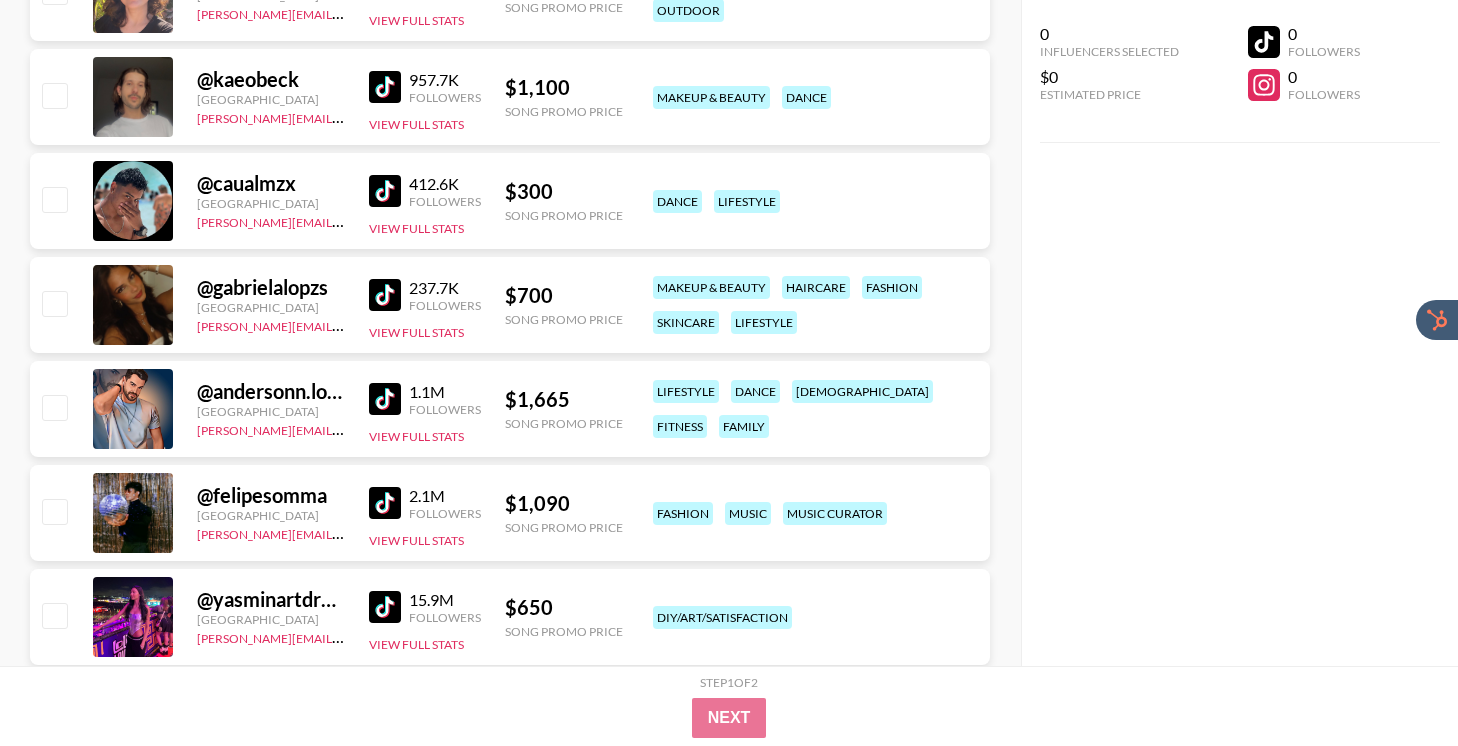 click at bounding box center [385, 503] 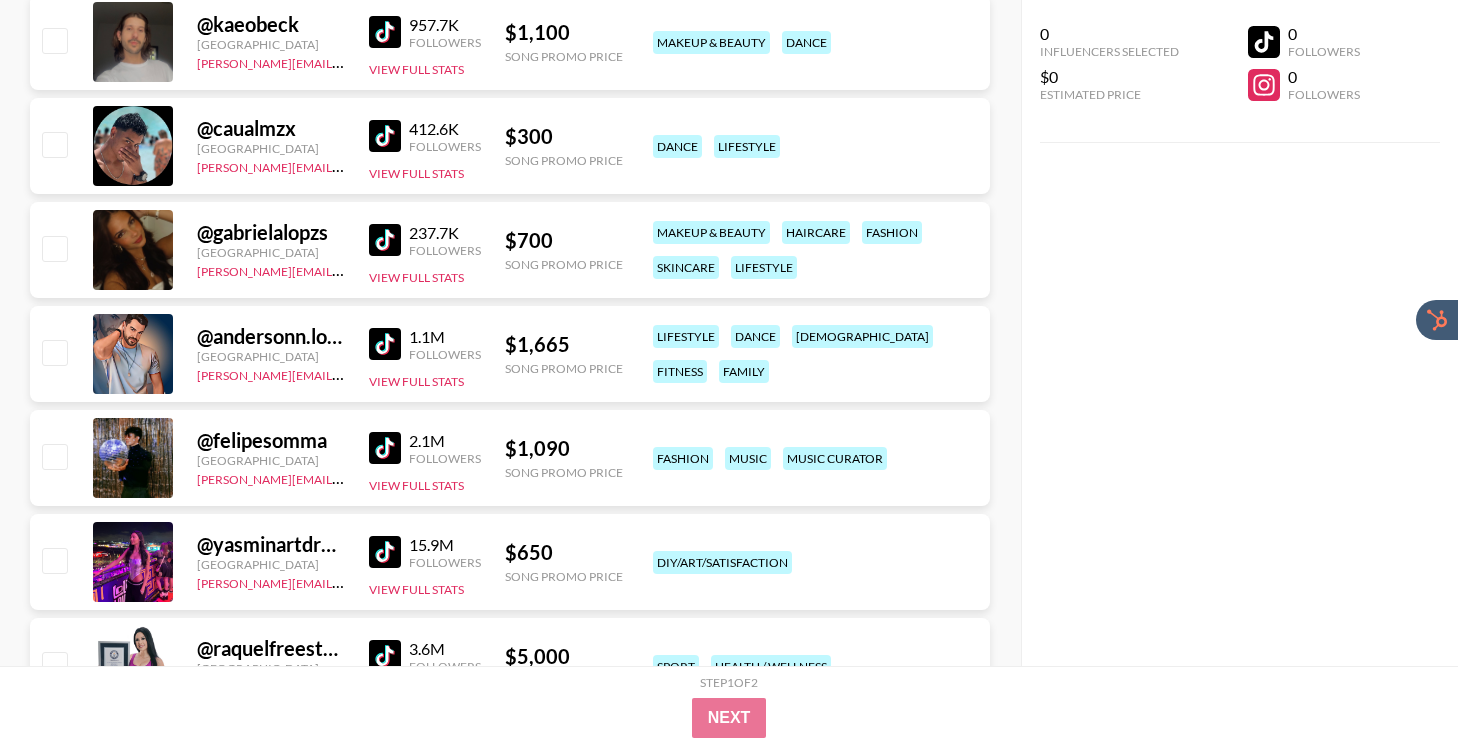 scroll, scrollTop: 1399, scrollLeft: 0, axis: vertical 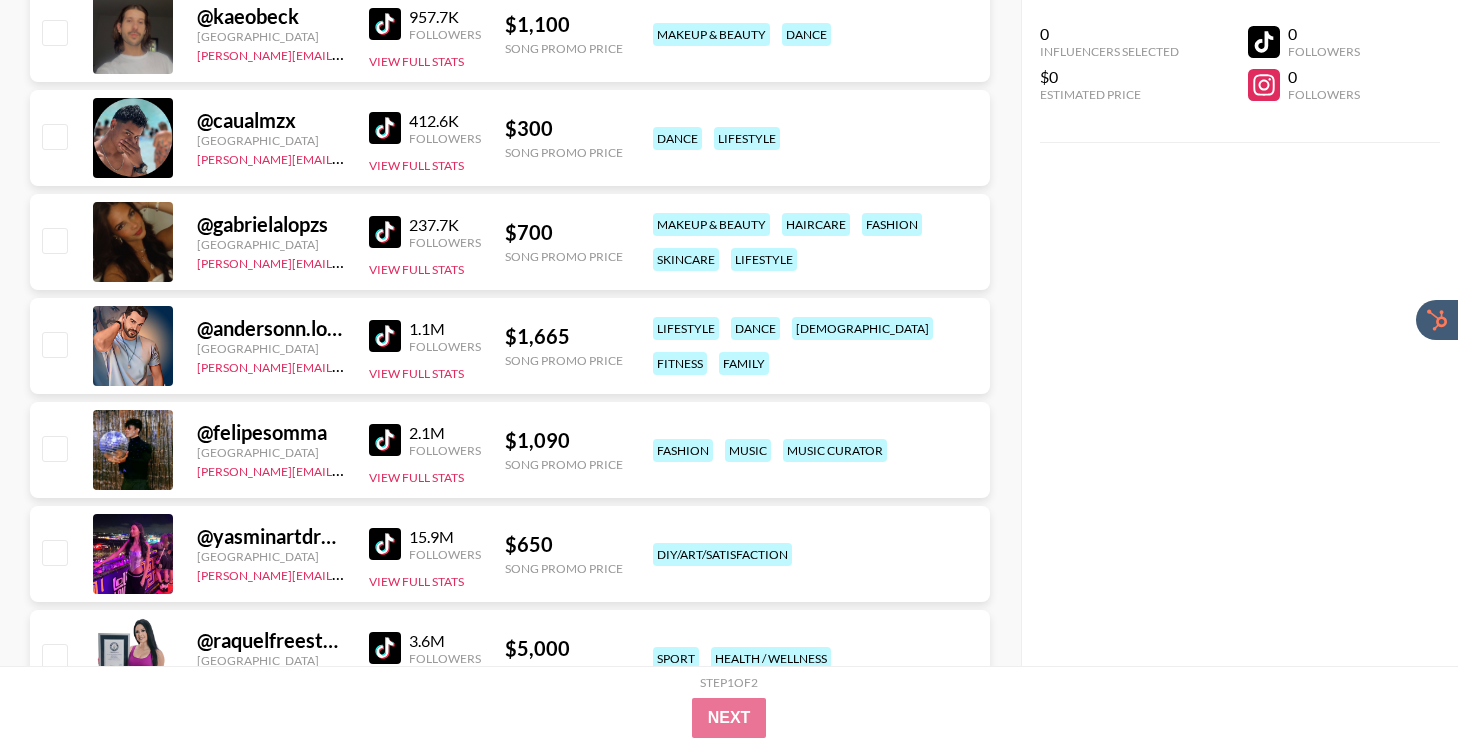 click at bounding box center [385, 544] 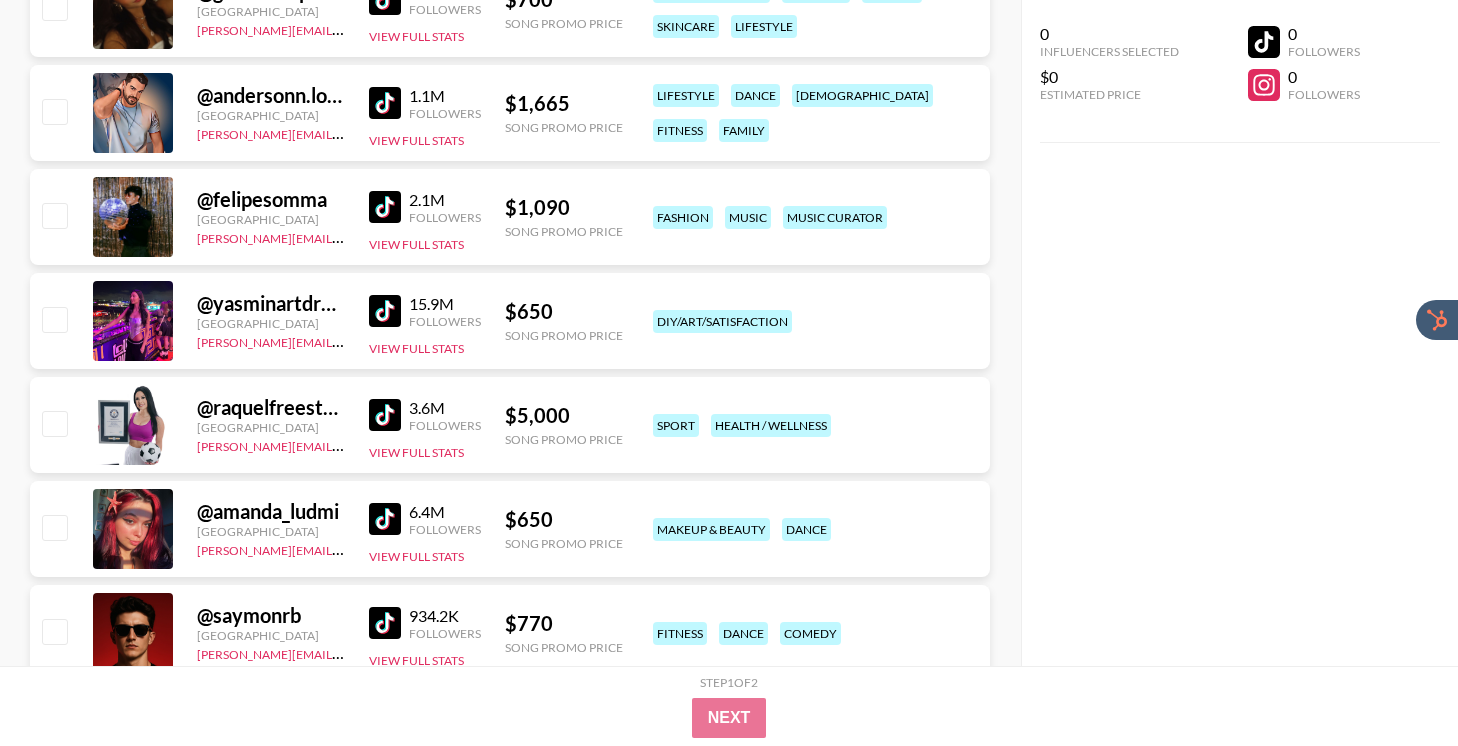scroll, scrollTop: 1636, scrollLeft: 0, axis: vertical 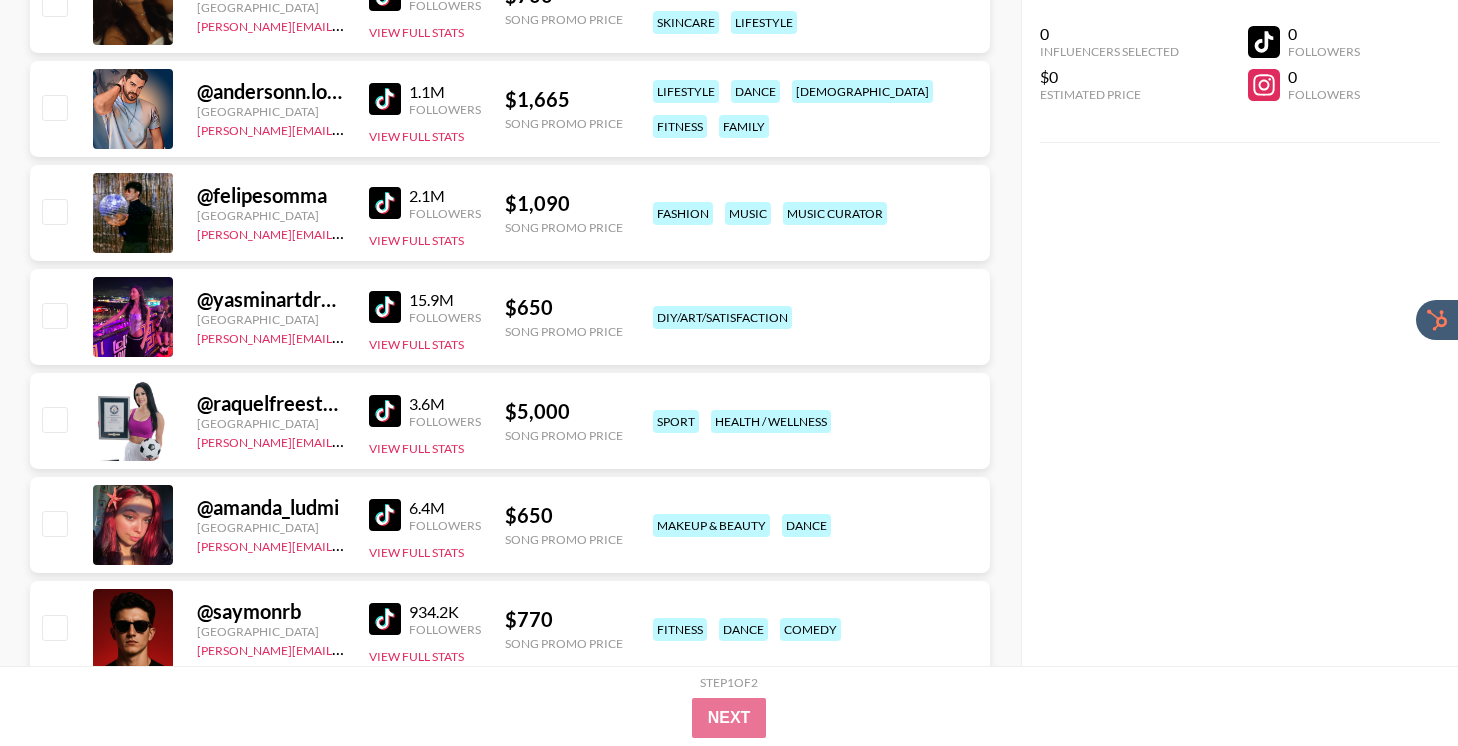 click at bounding box center [385, 515] 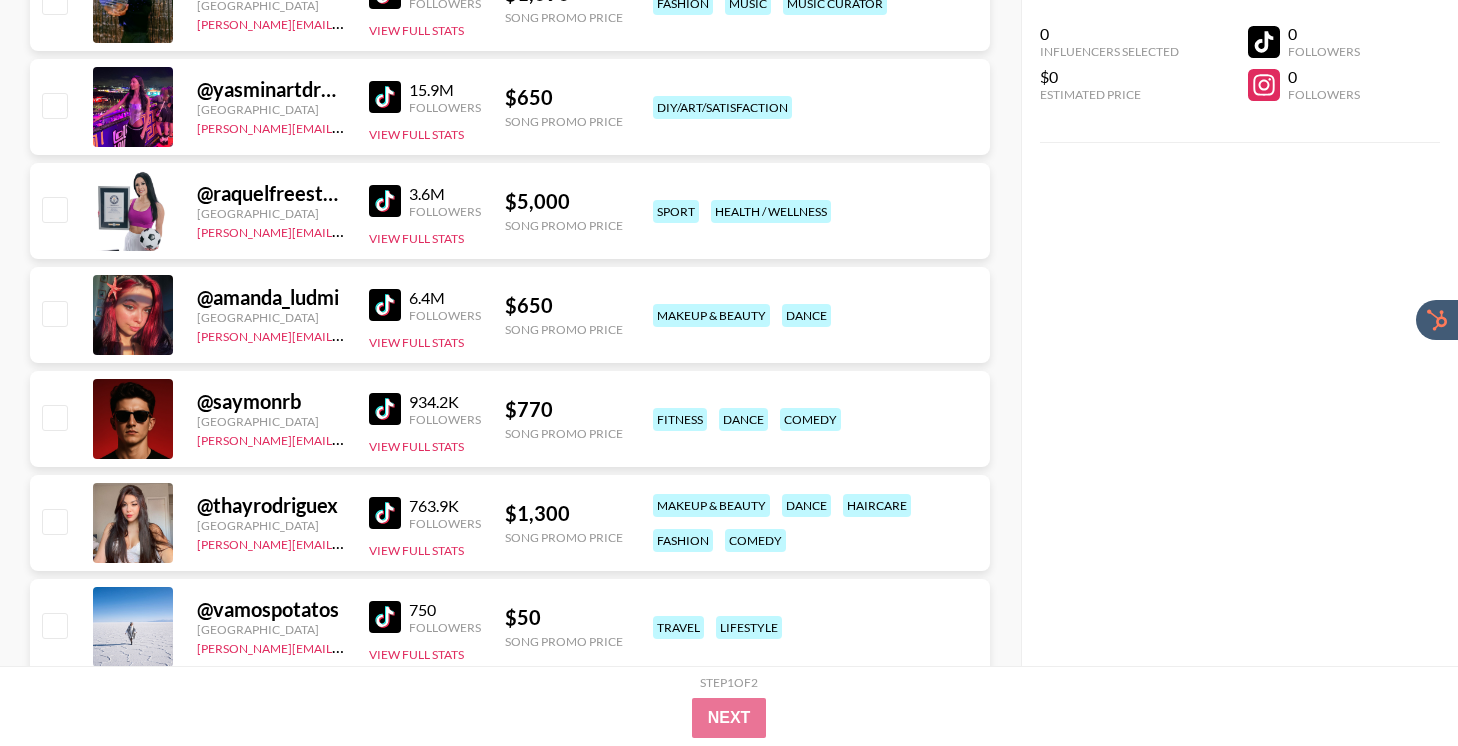 scroll, scrollTop: 1850, scrollLeft: 0, axis: vertical 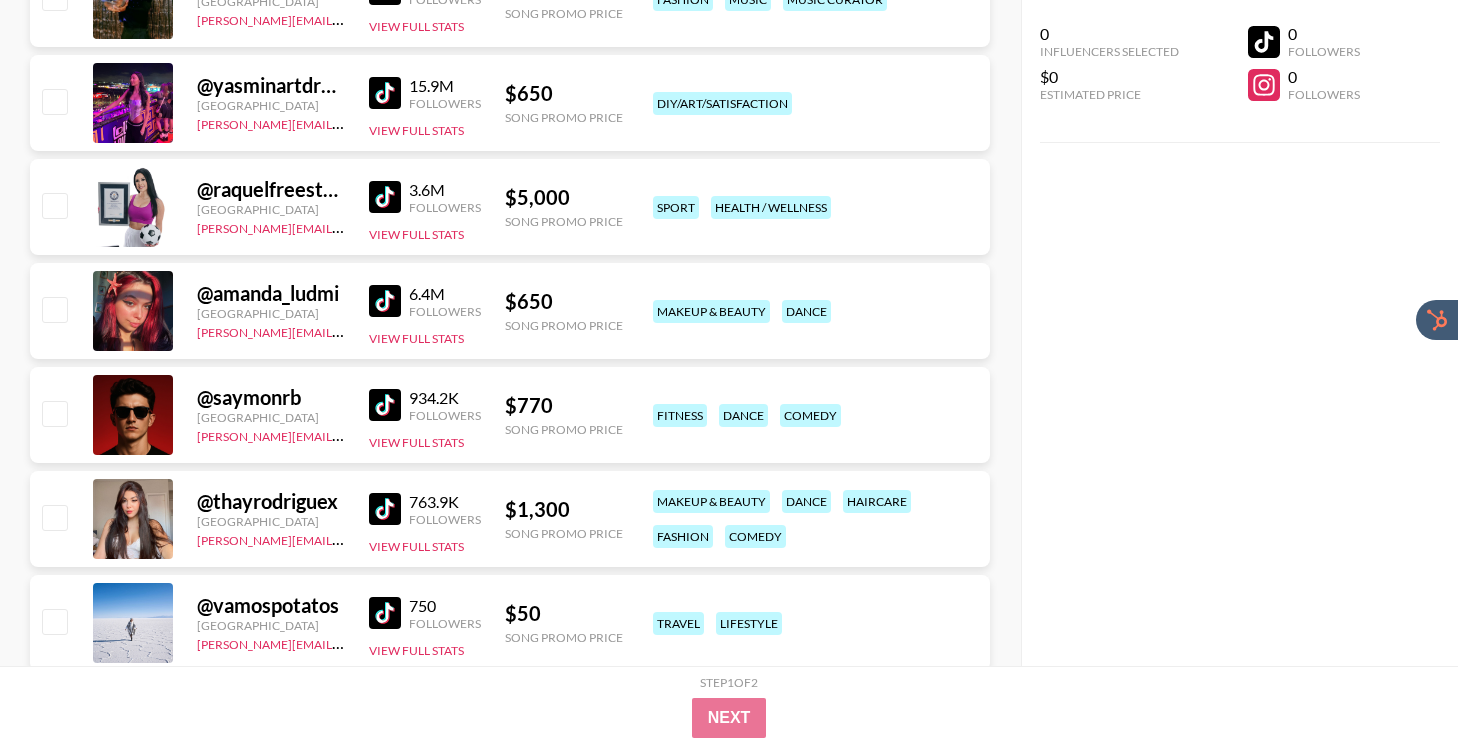 click at bounding box center [385, 509] 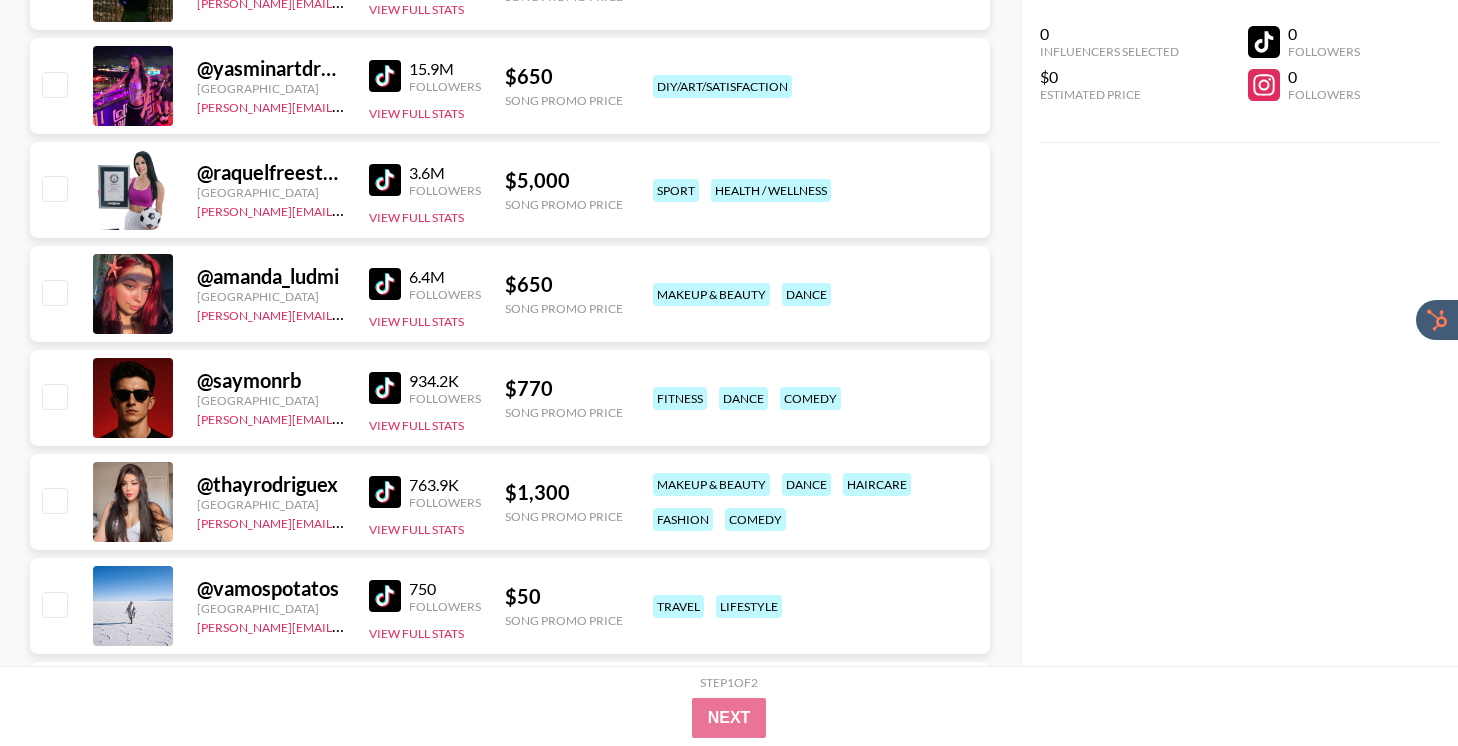 scroll, scrollTop: 1879, scrollLeft: 0, axis: vertical 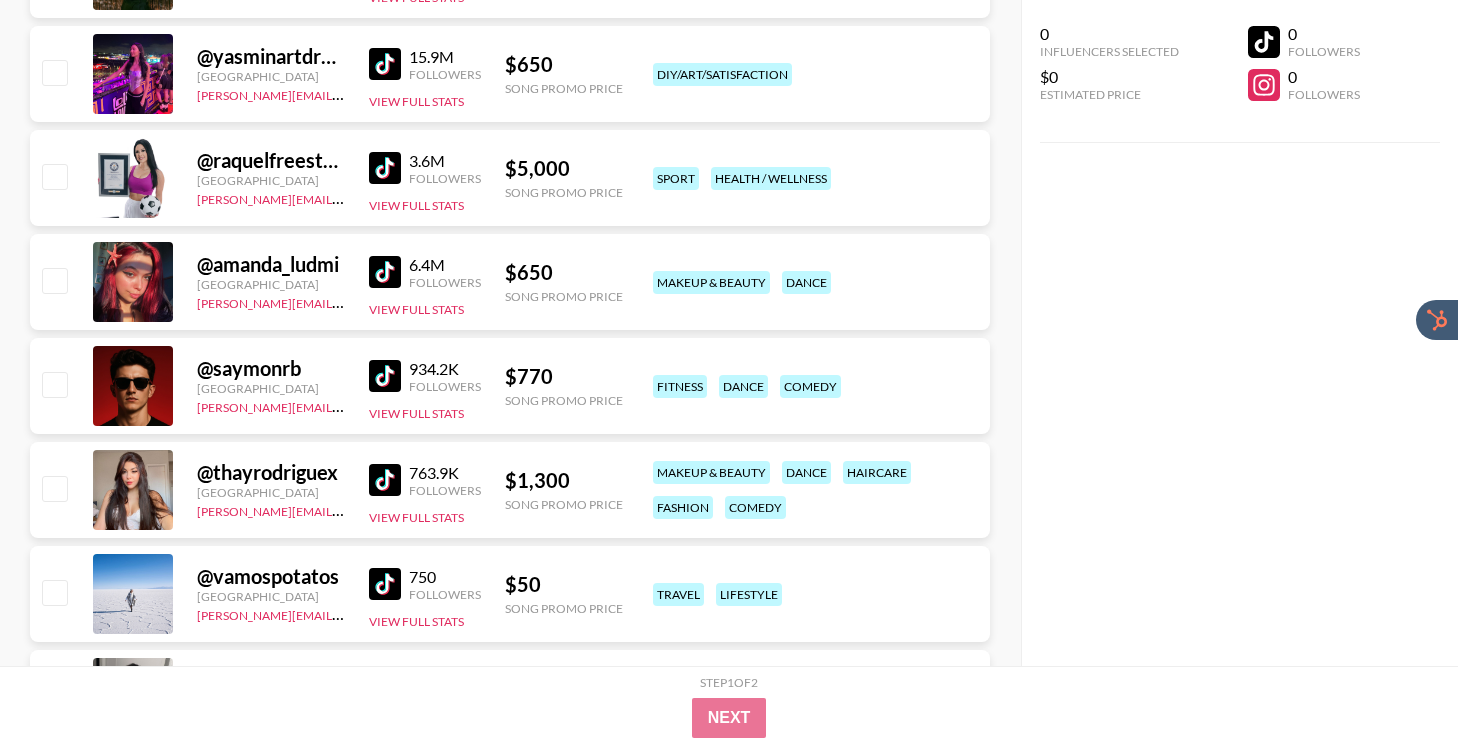 click at bounding box center [385, 584] 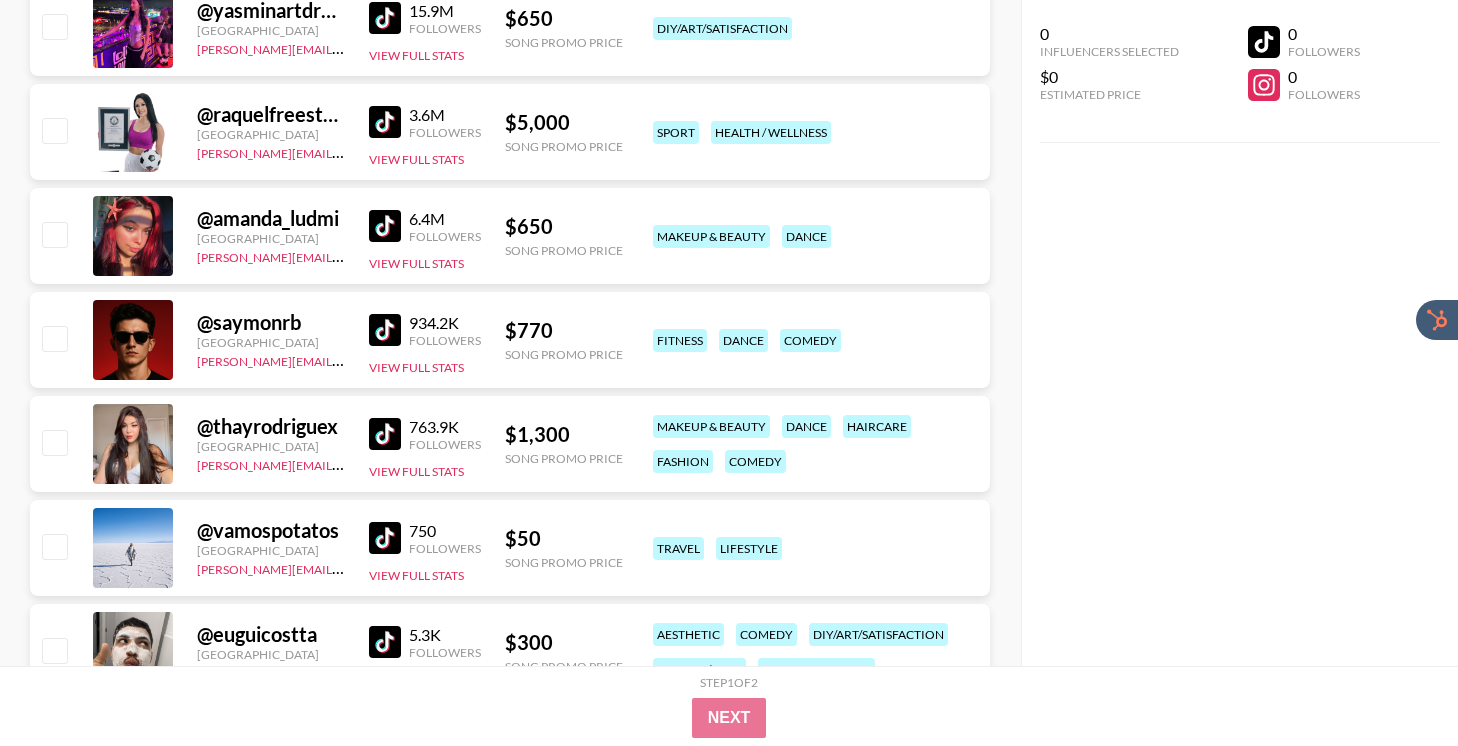 scroll, scrollTop: 2119, scrollLeft: 0, axis: vertical 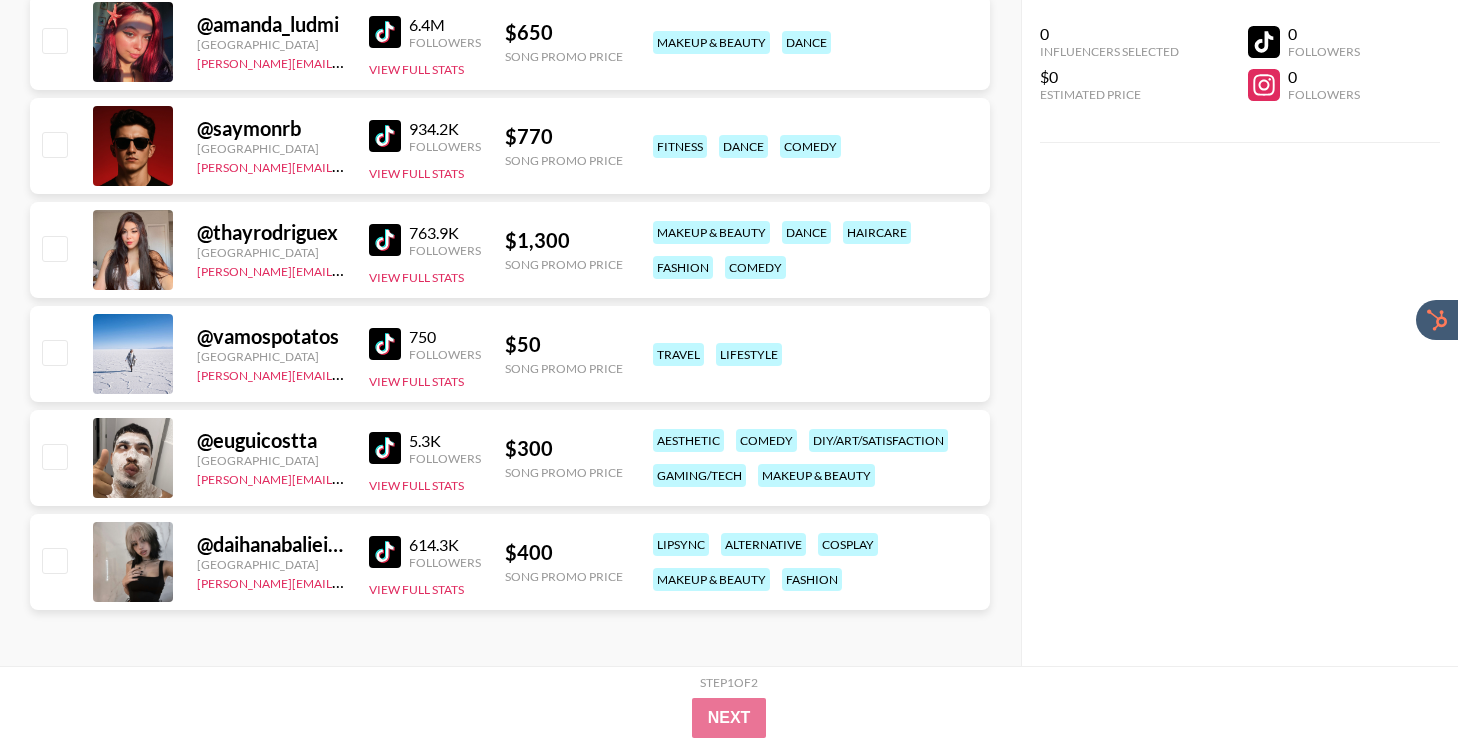 click at bounding box center [385, 552] 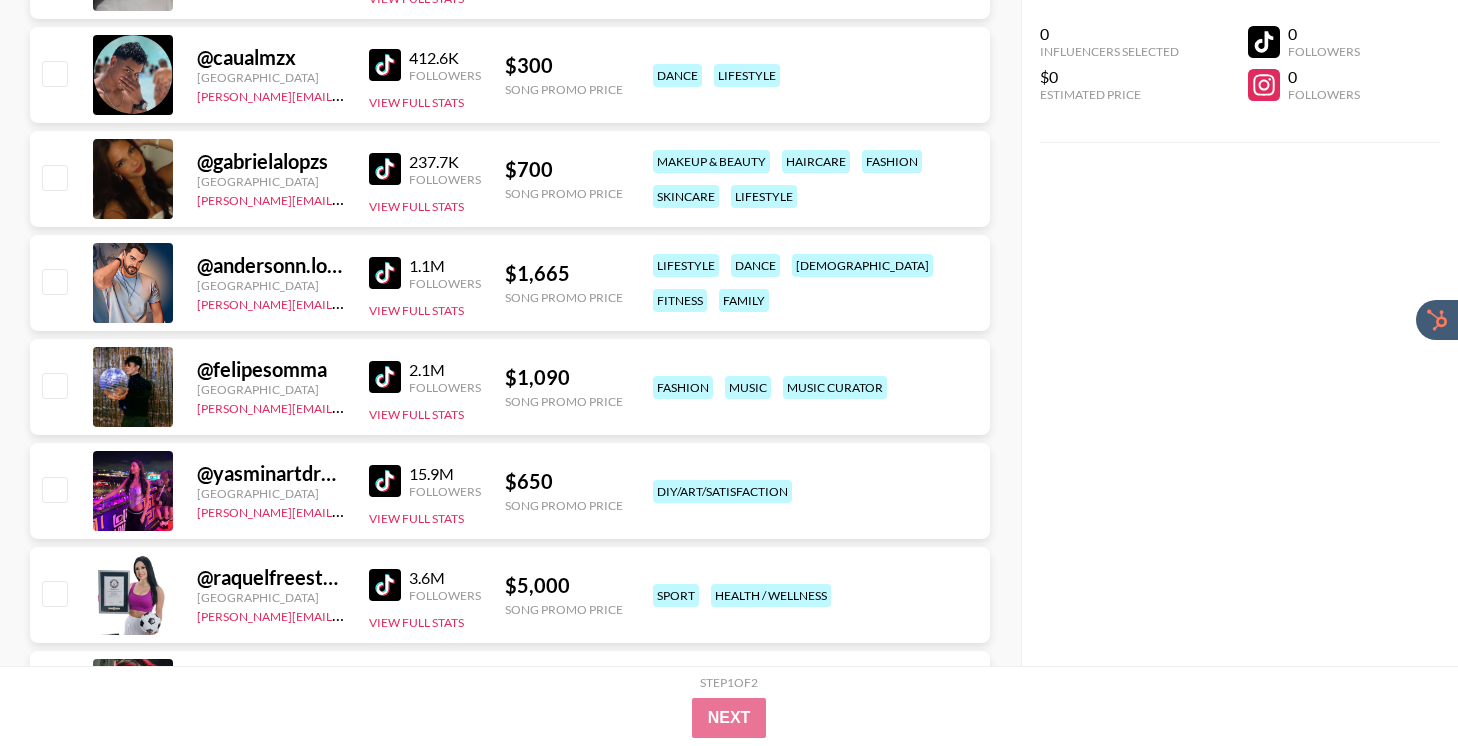 scroll, scrollTop: 0, scrollLeft: 0, axis: both 